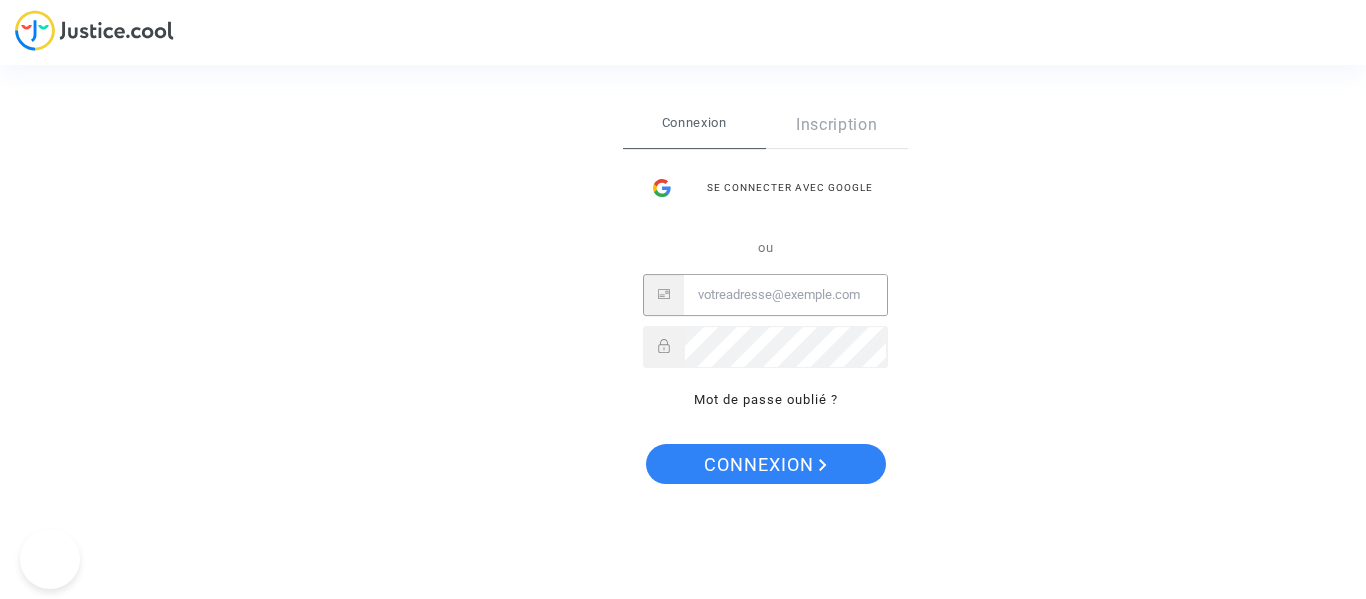 scroll, scrollTop: 0, scrollLeft: 0, axis: both 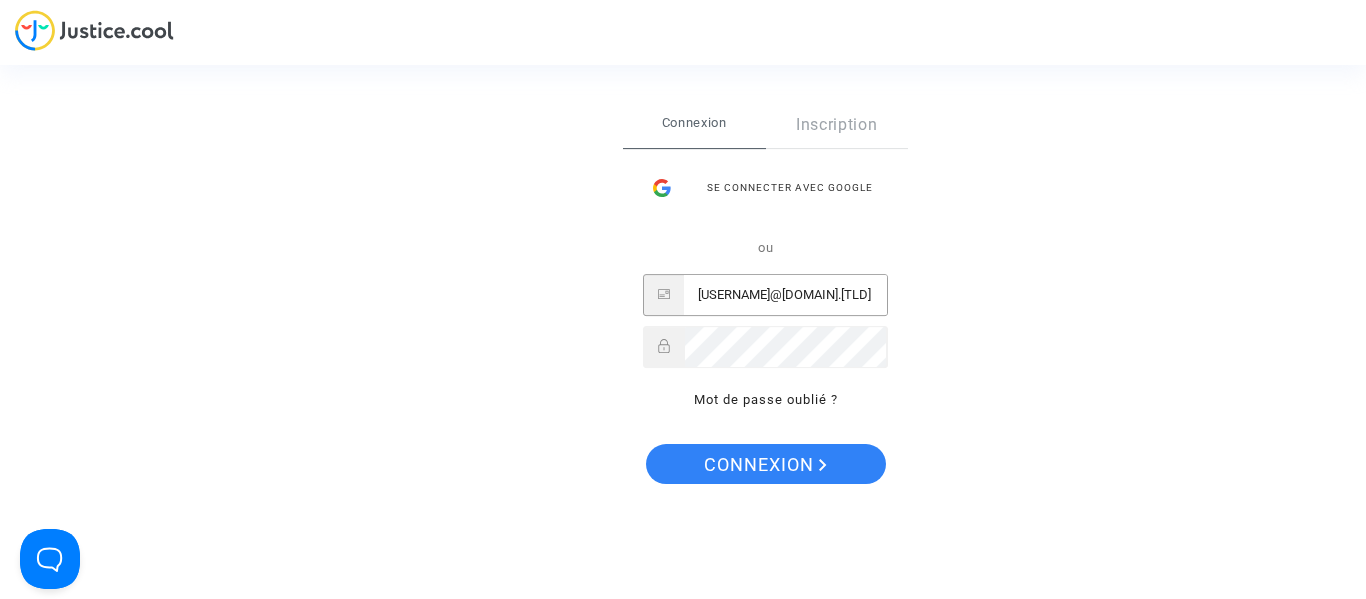 type on "[USERNAME]@[DOMAIN].[TLD]" 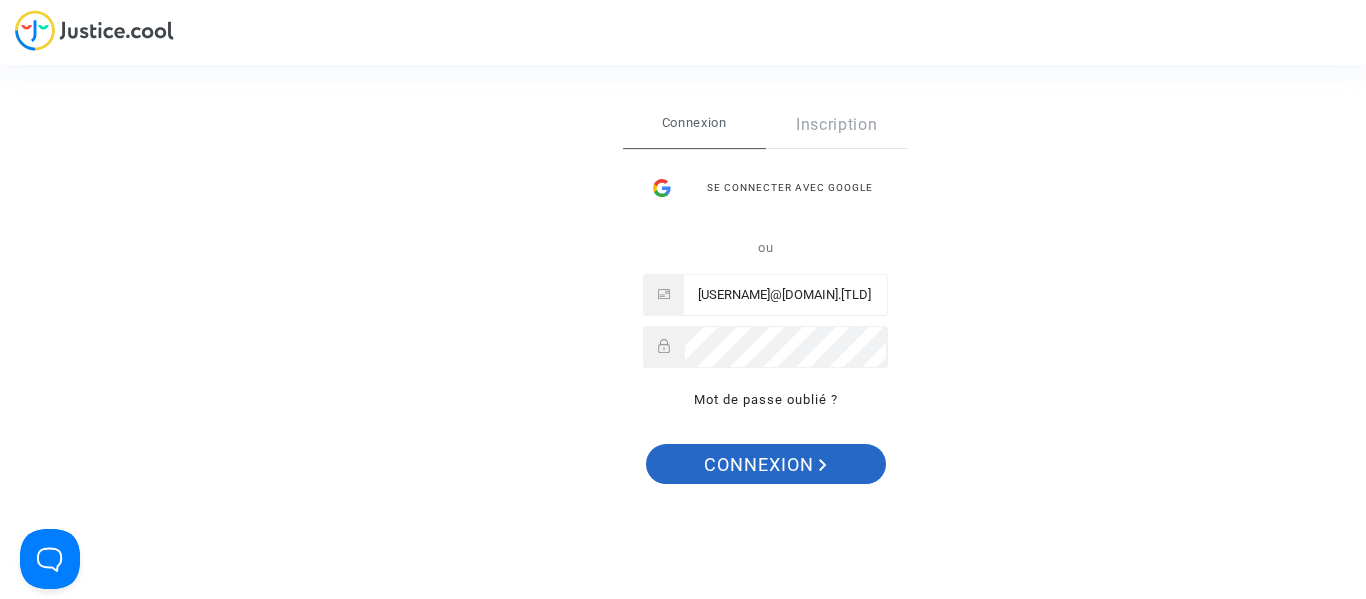 click on "Connexion" at bounding box center (765, 465) 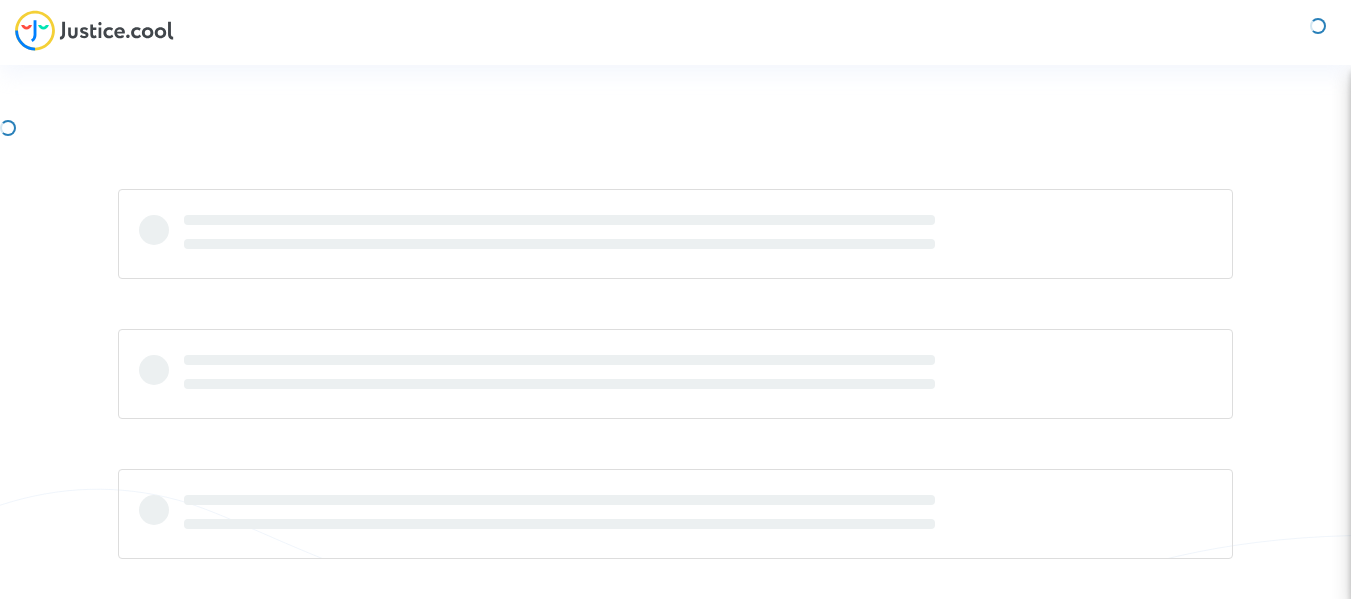 scroll, scrollTop: 0, scrollLeft: 0, axis: both 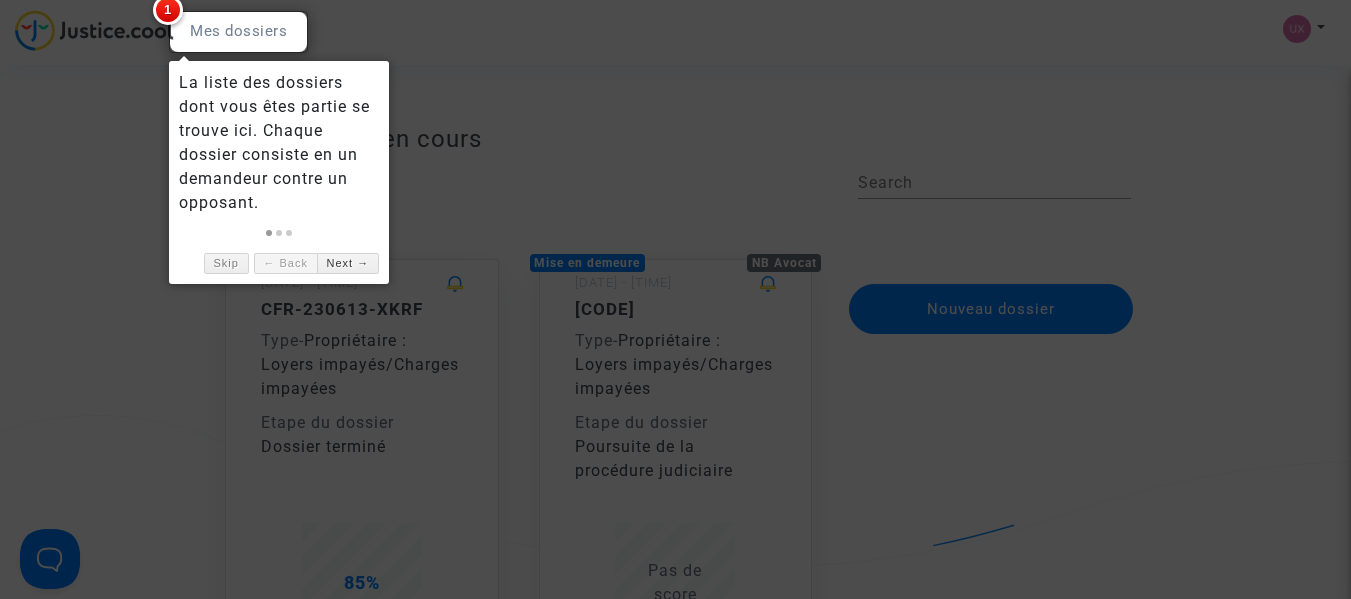 click at bounding box center [238, 32] 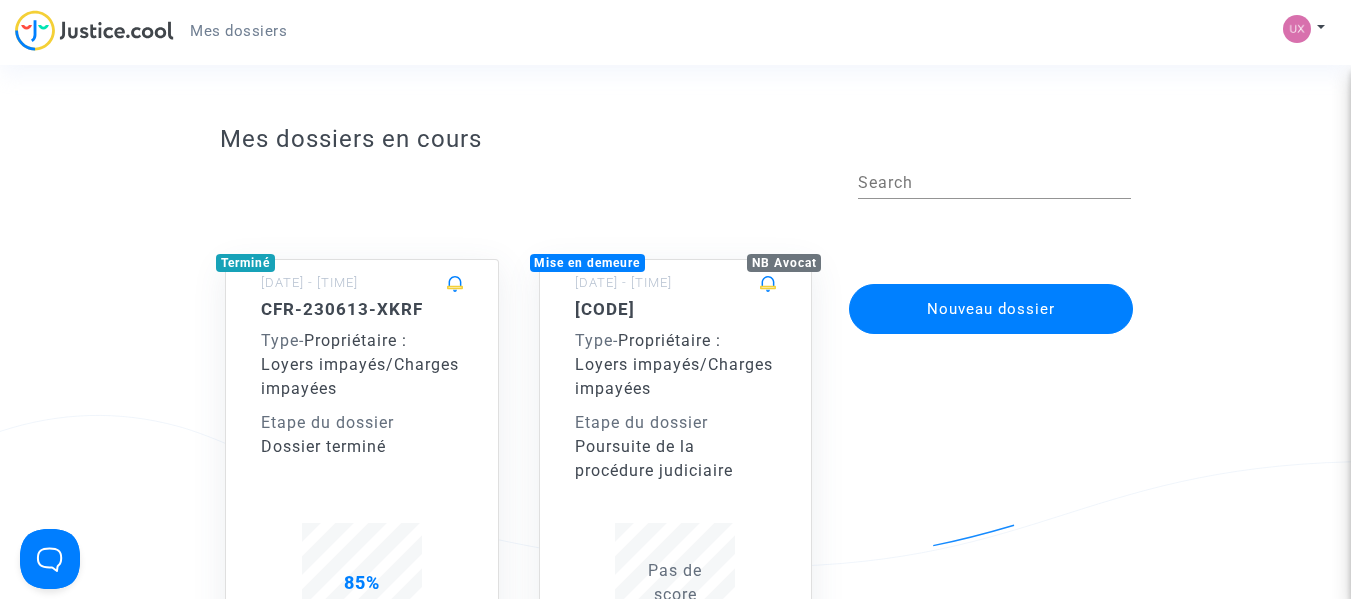 click on "Poursuite de la procédure judiciaire" 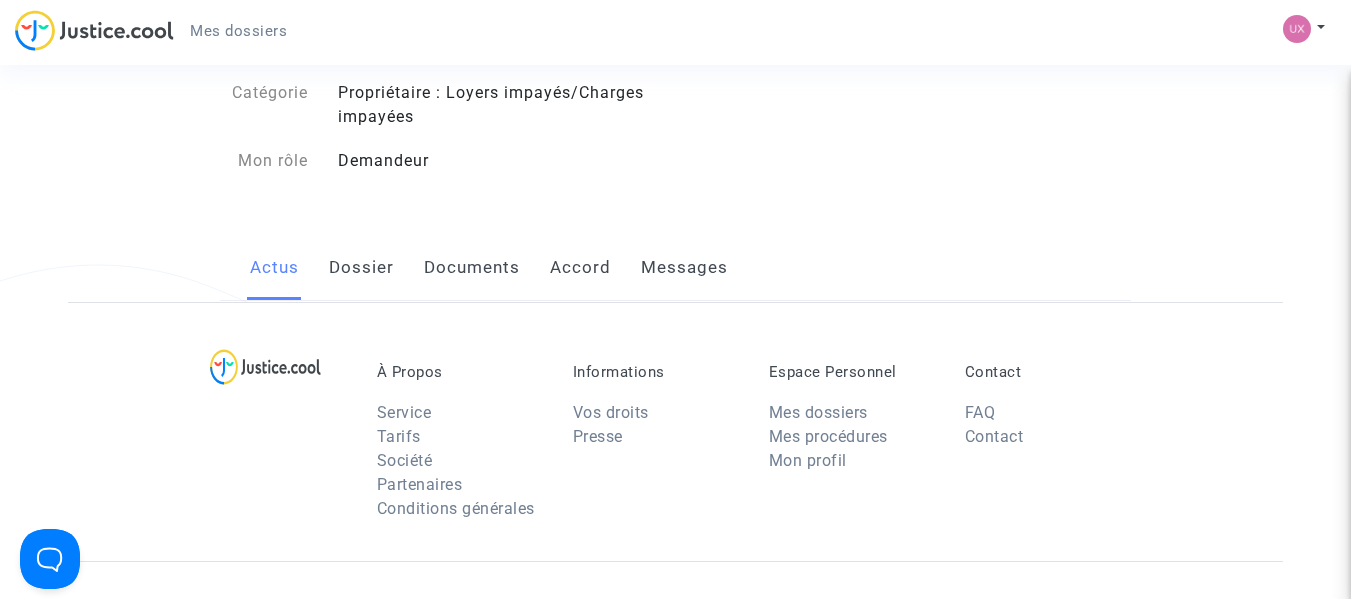 scroll, scrollTop: 100, scrollLeft: 0, axis: vertical 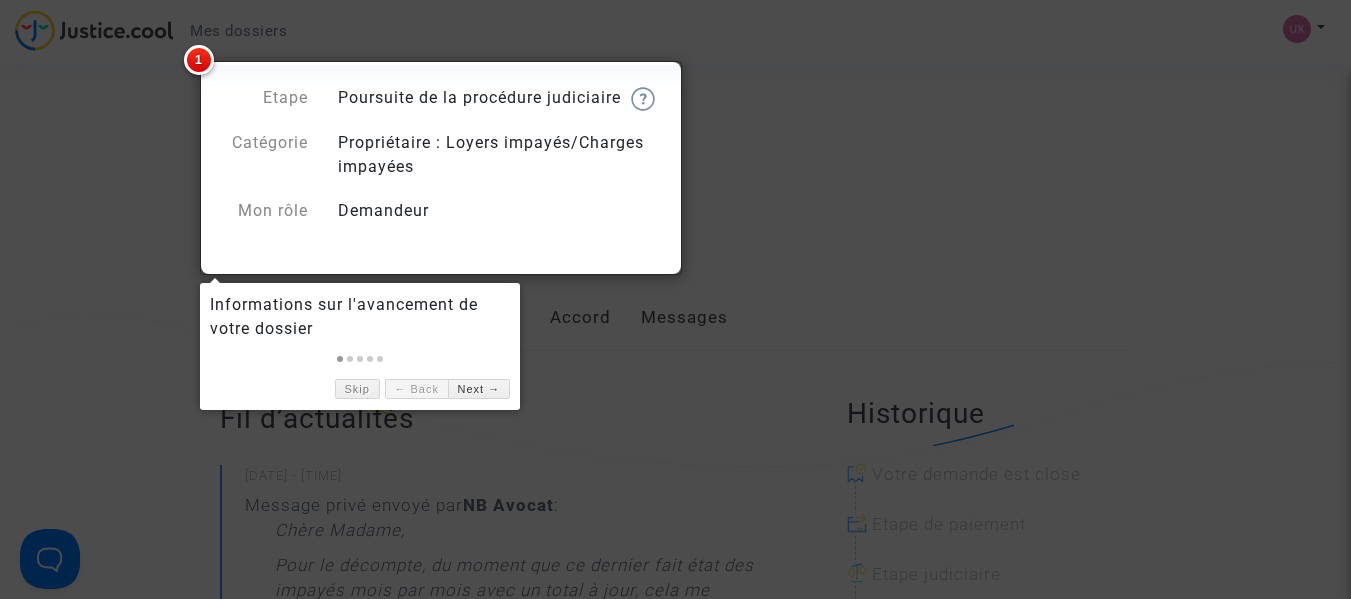 click at bounding box center (675, 299) 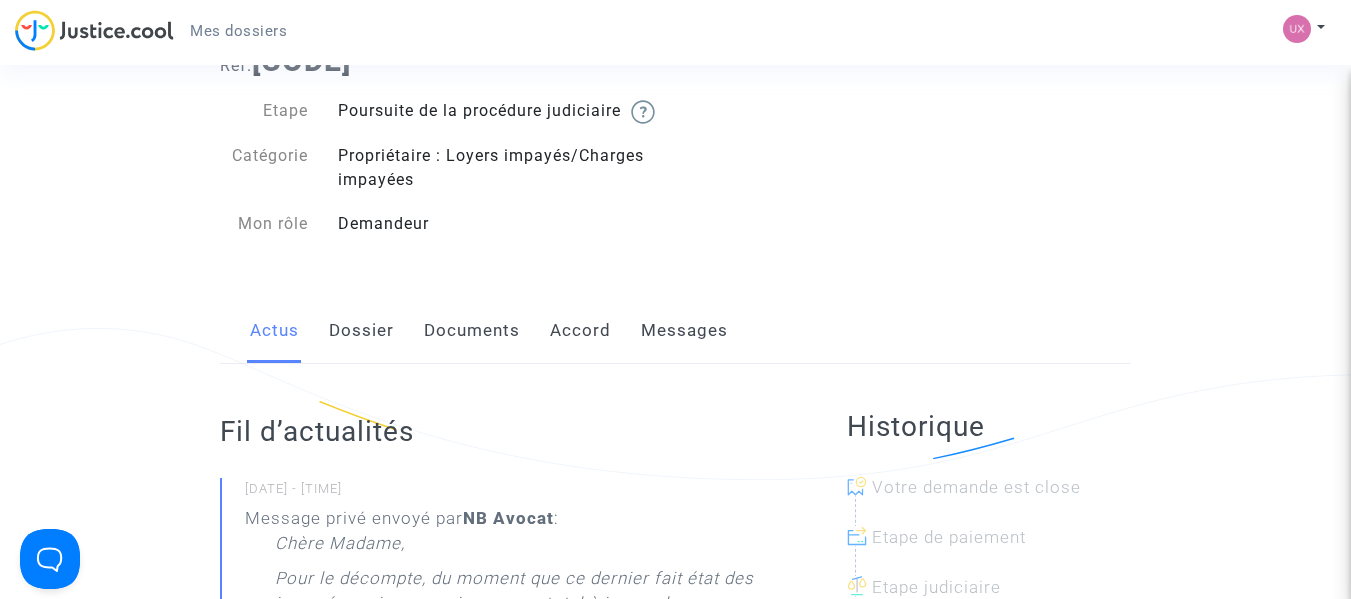 scroll, scrollTop: 0, scrollLeft: 0, axis: both 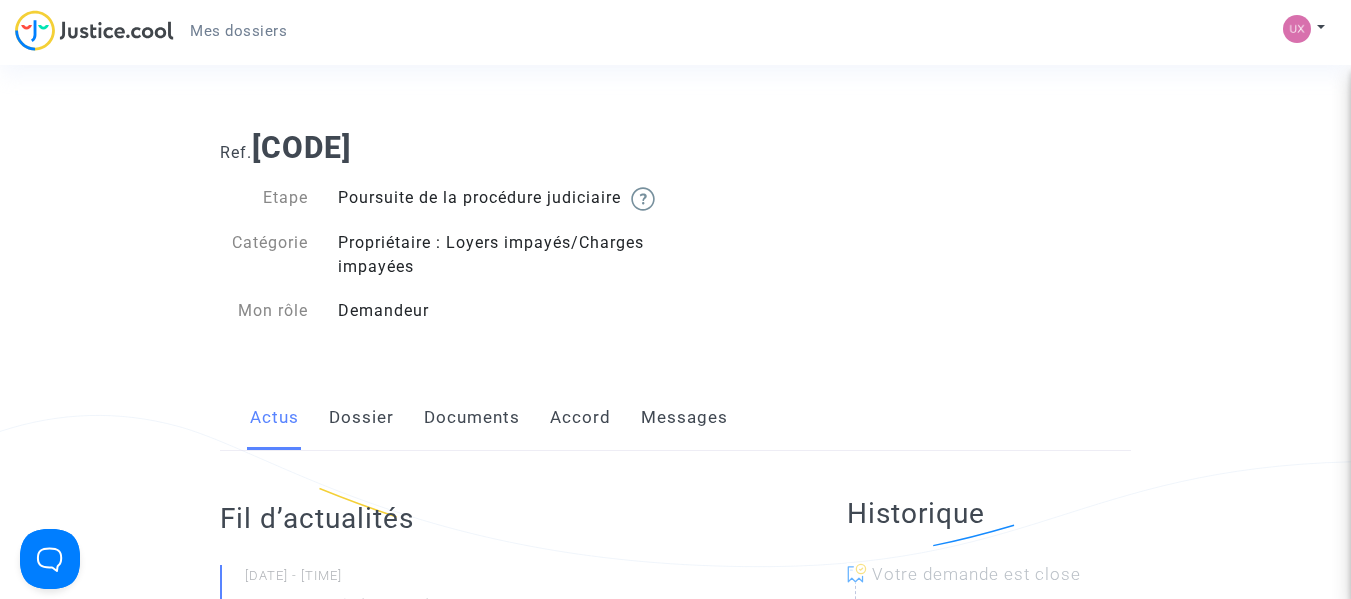 click on "Documents" 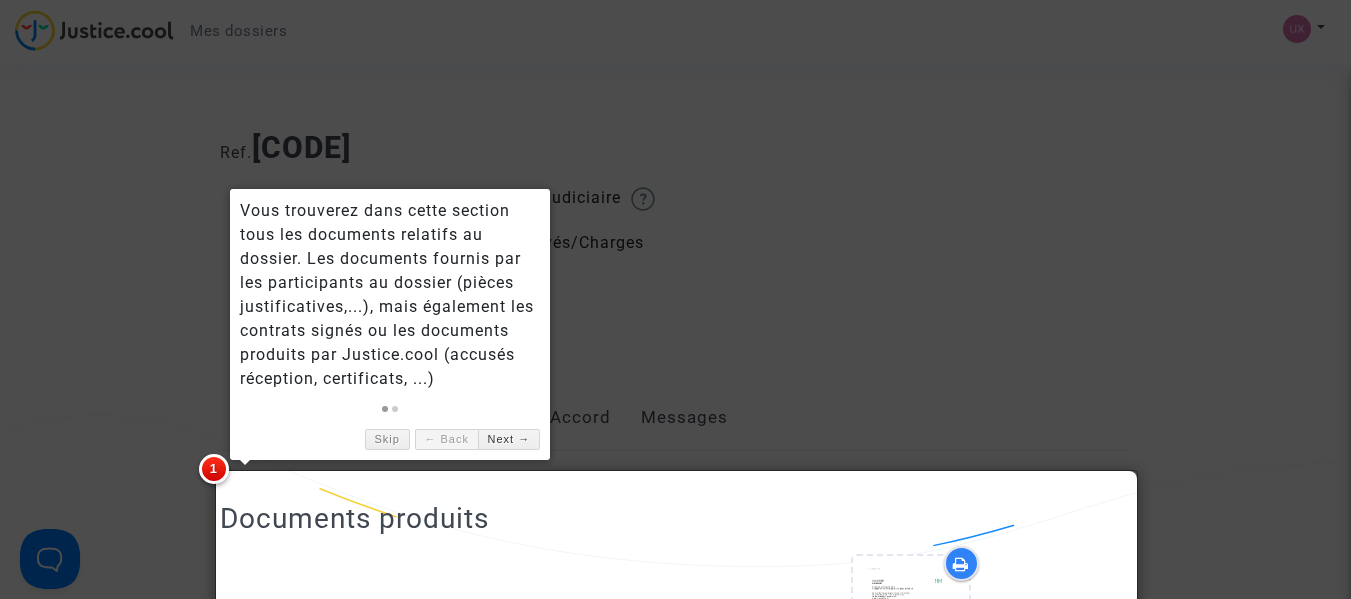 click at bounding box center (675, 299) 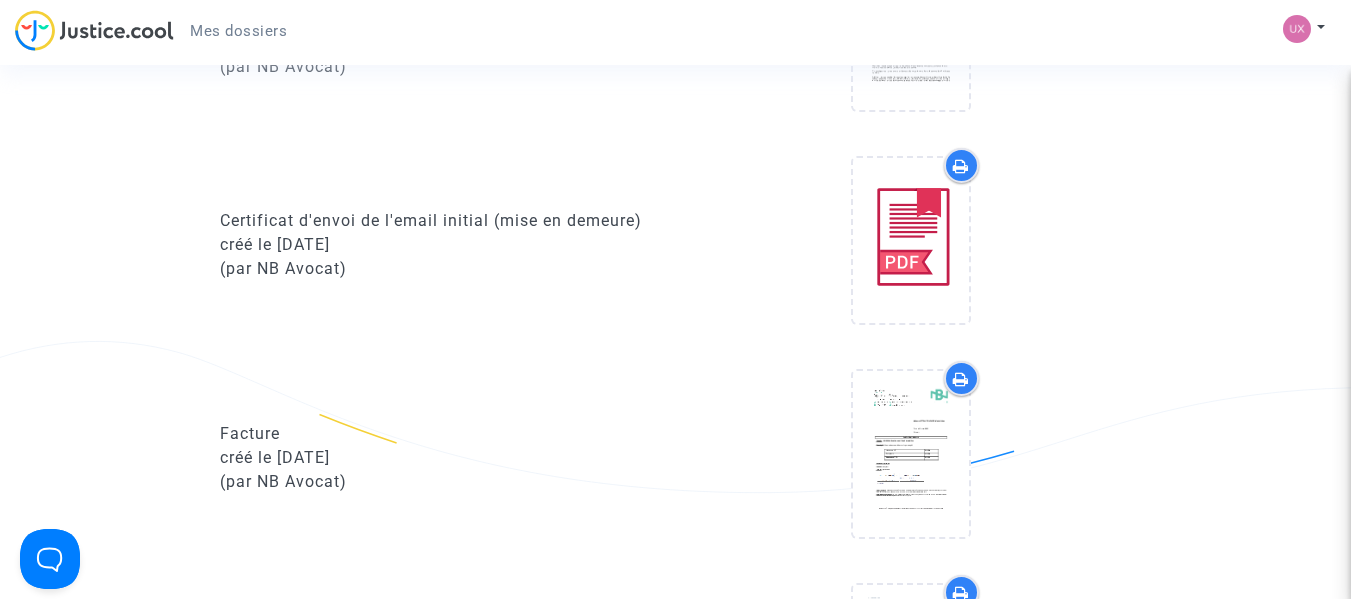 scroll, scrollTop: 900, scrollLeft: 0, axis: vertical 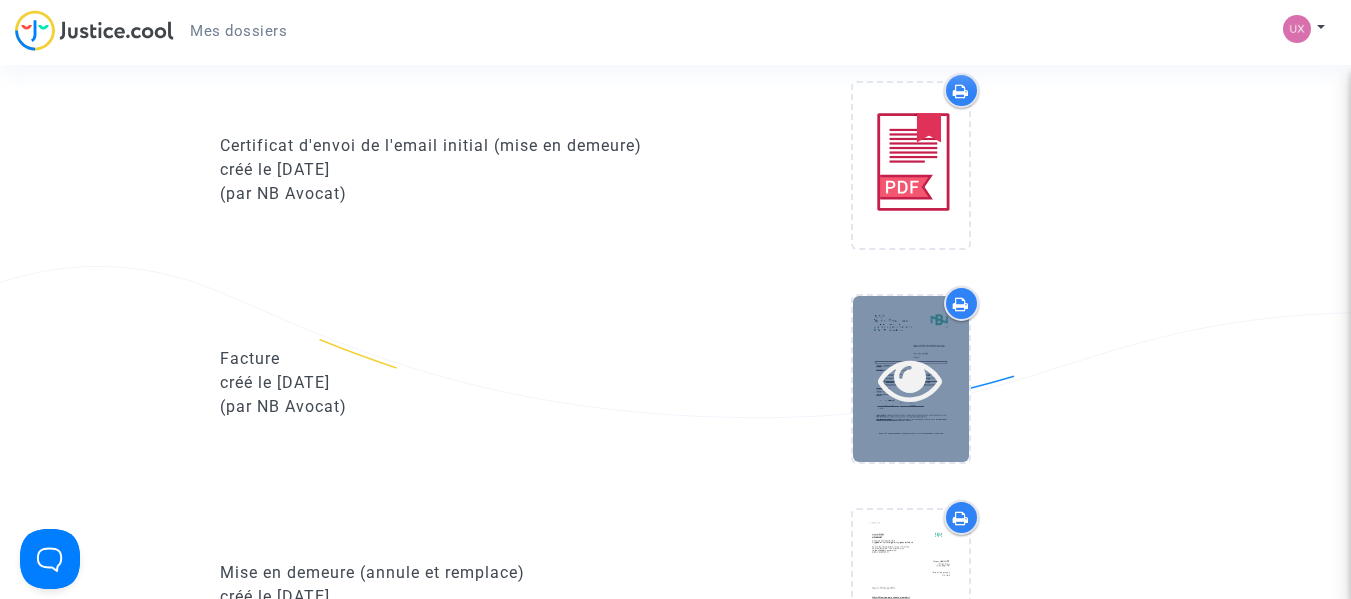 click at bounding box center [910, 379] 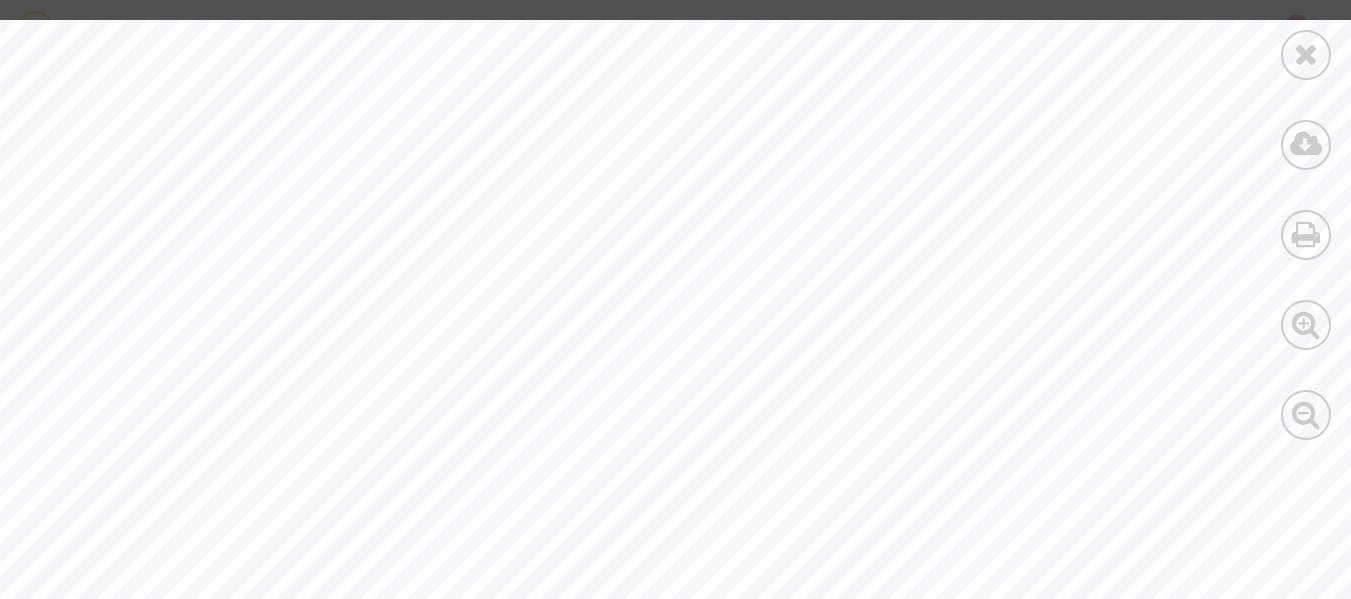 scroll, scrollTop: 300, scrollLeft: 0, axis: vertical 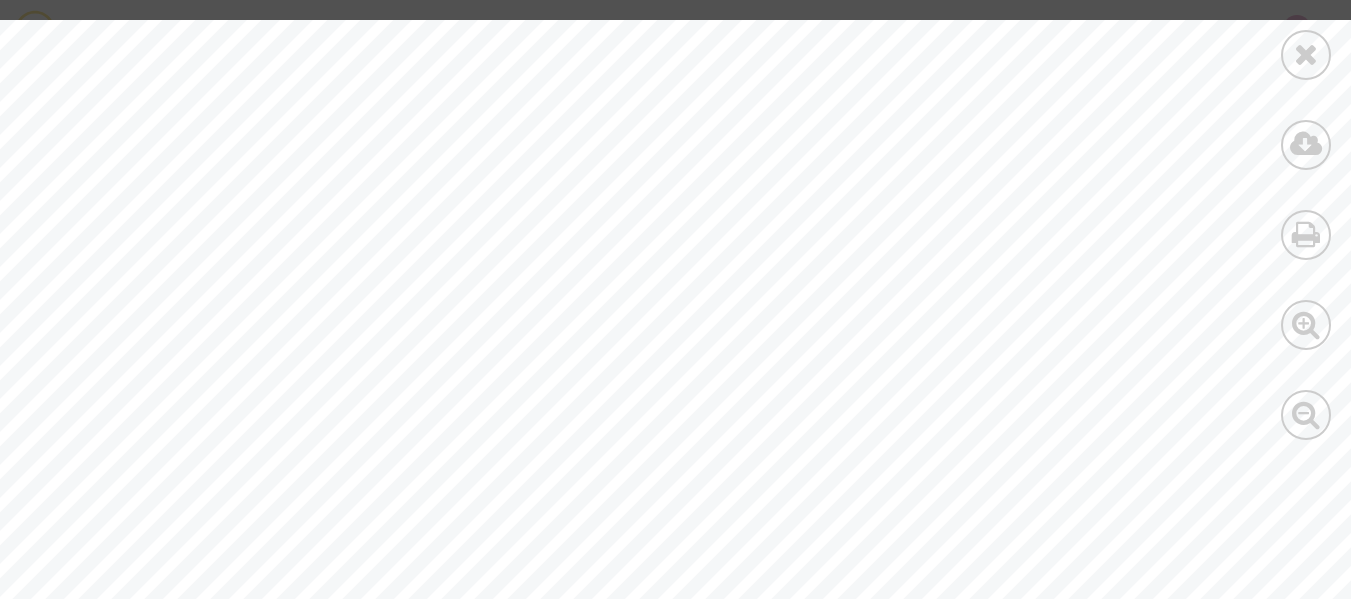 click at bounding box center [1306, 54] 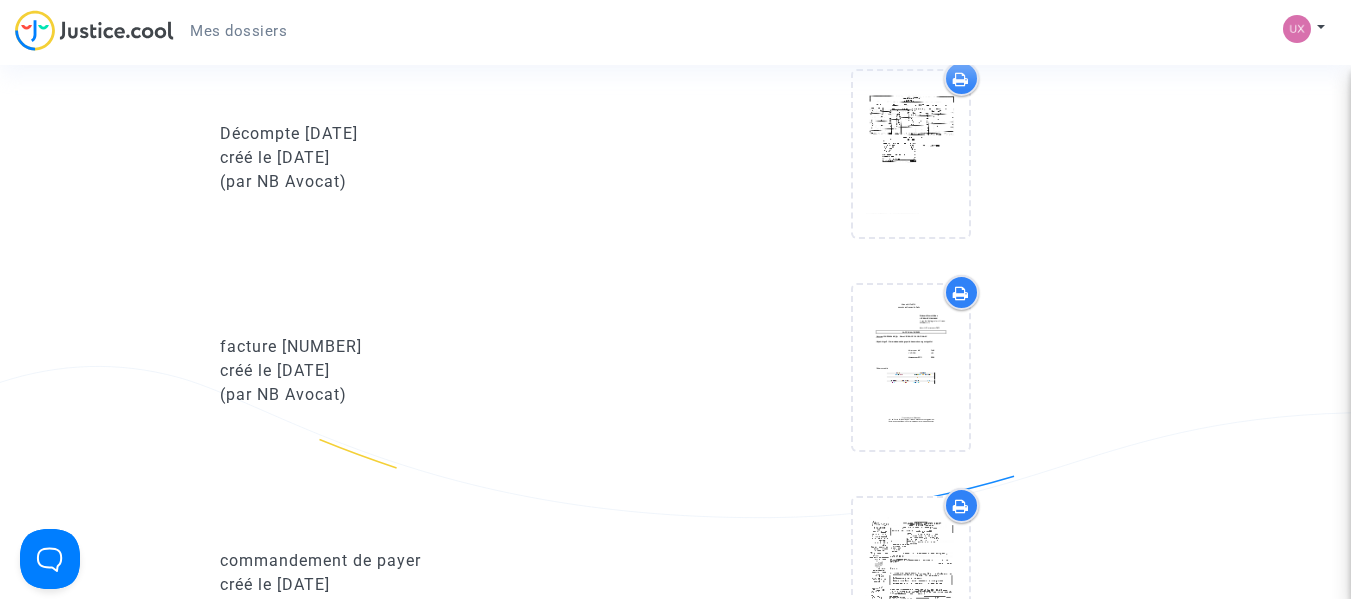 scroll, scrollTop: 1600, scrollLeft: 0, axis: vertical 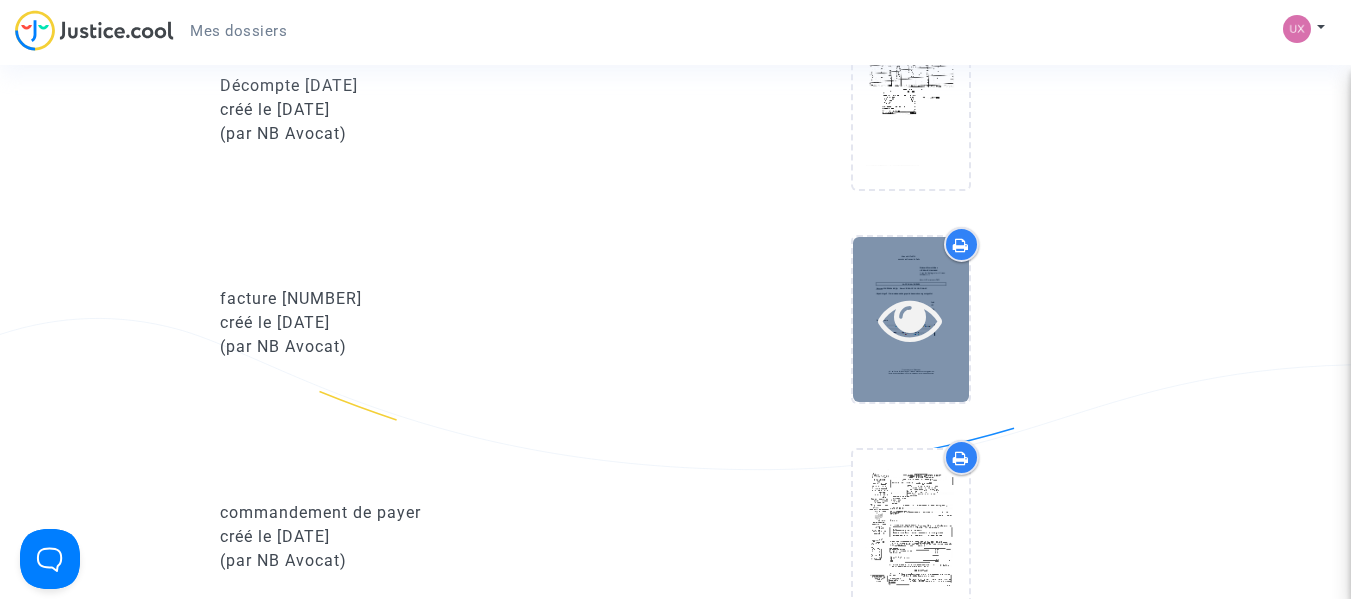 click at bounding box center (910, 319) 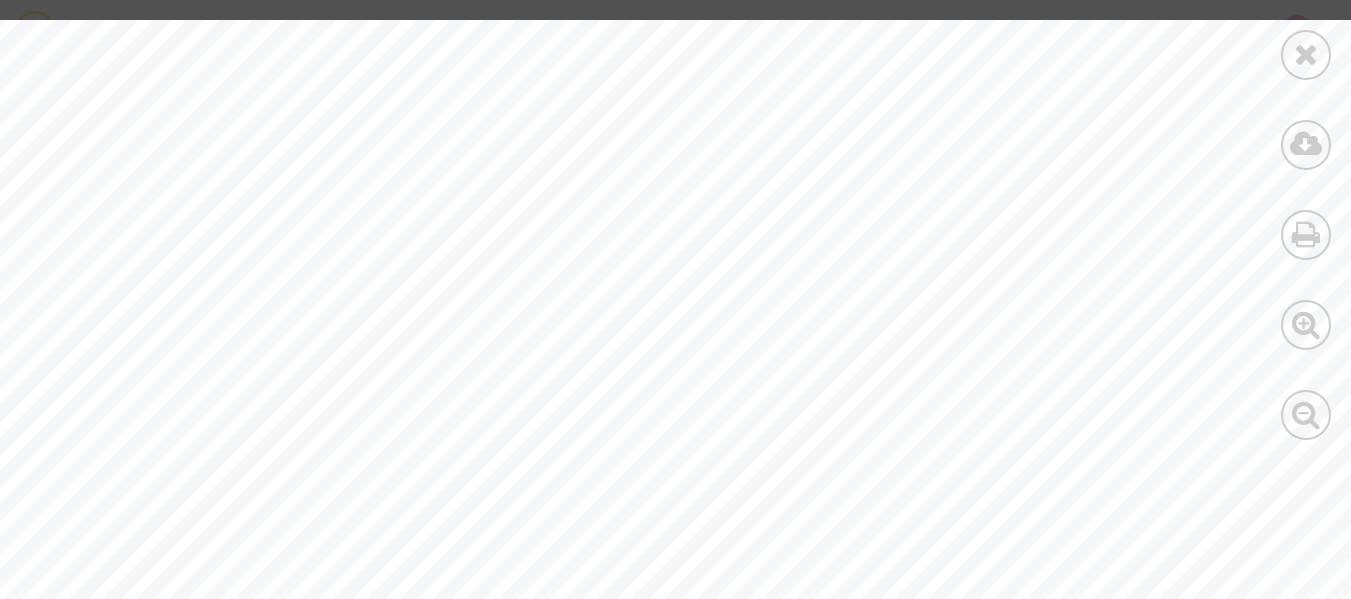 scroll, scrollTop: 456, scrollLeft: 0, axis: vertical 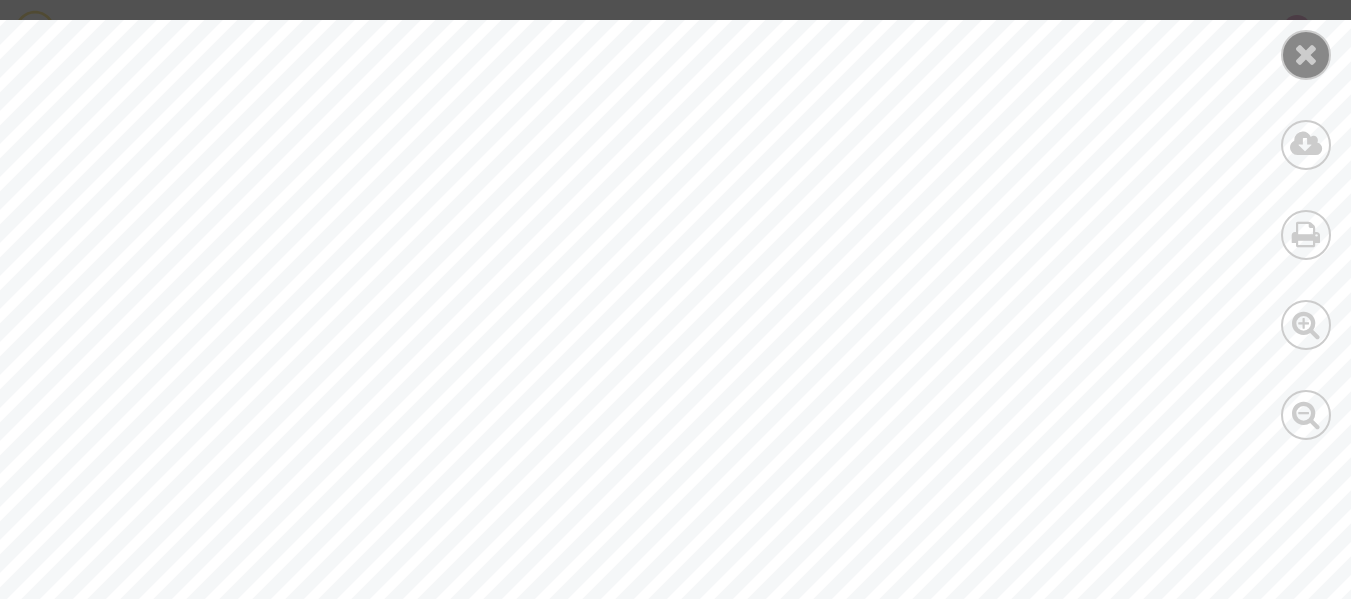 click at bounding box center (1306, 54) 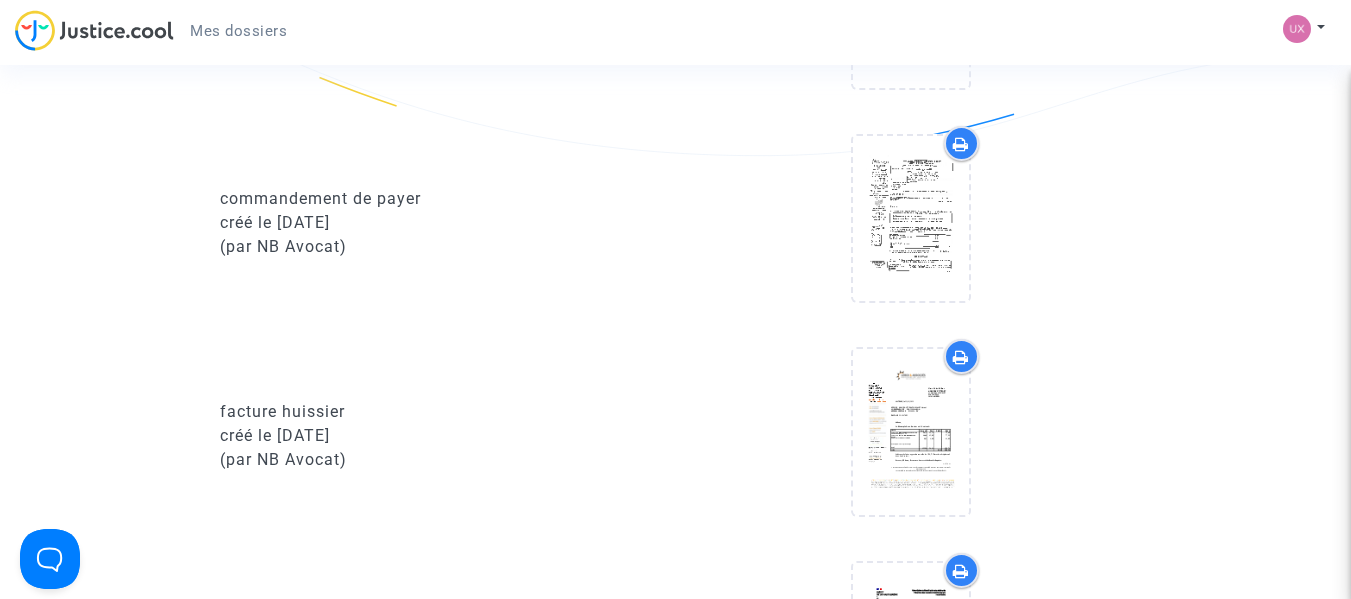 scroll, scrollTop: 2000, scrollLeft: 0, axis: vertical 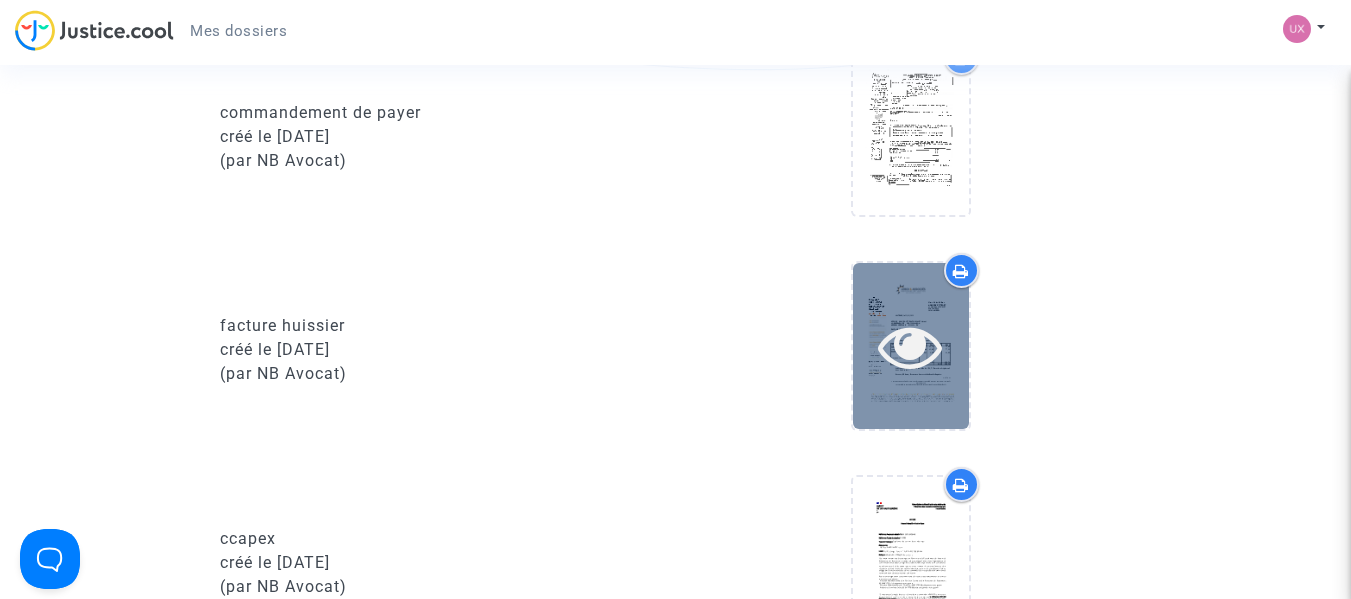 click at bounding box center (910, 346) 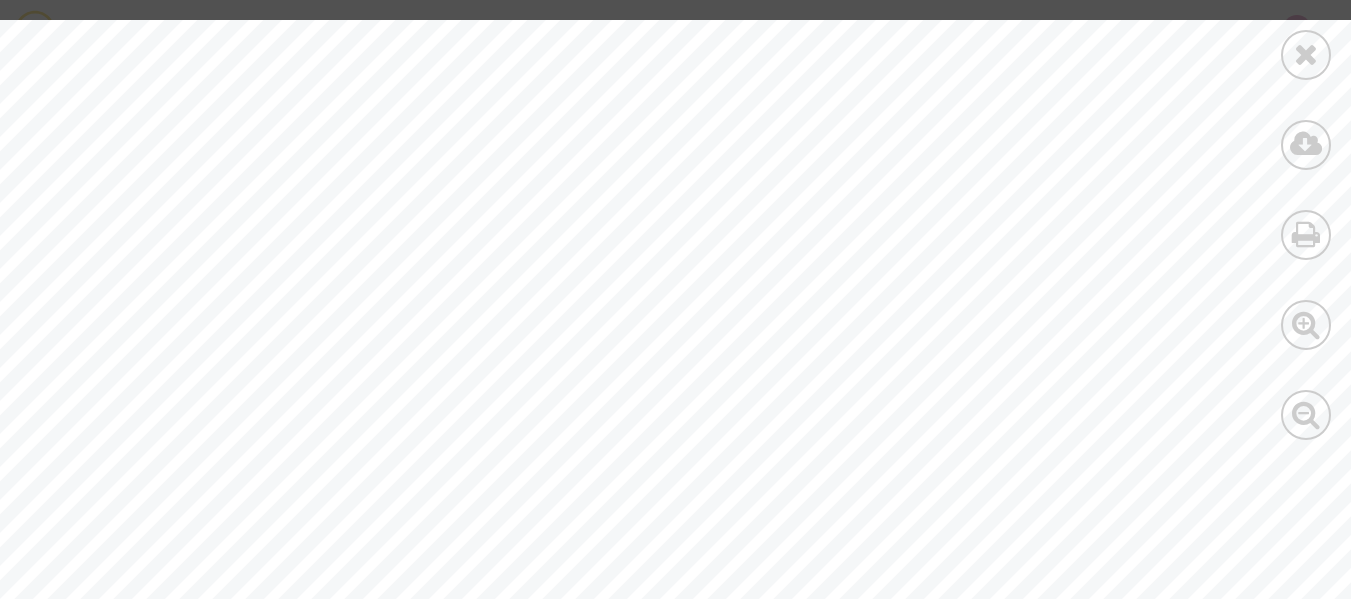 scroll, scrollTop: 1256, scrollLeft: 0, axis: vertical 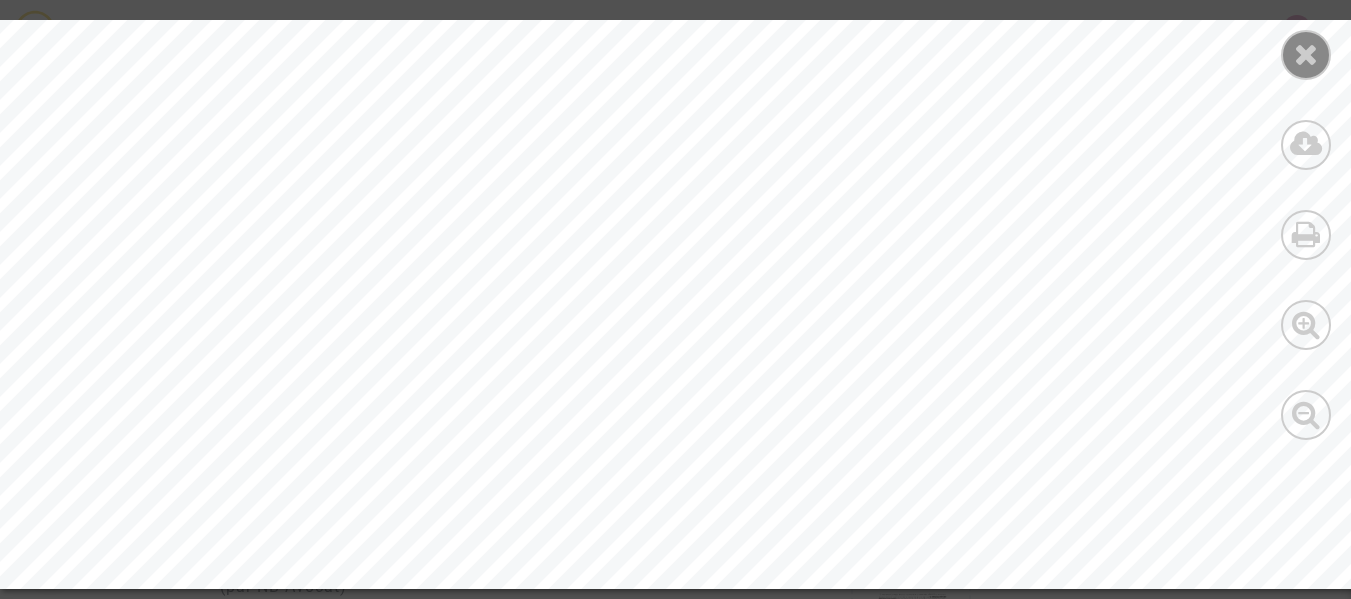 click at bounding box center (1306, 54) 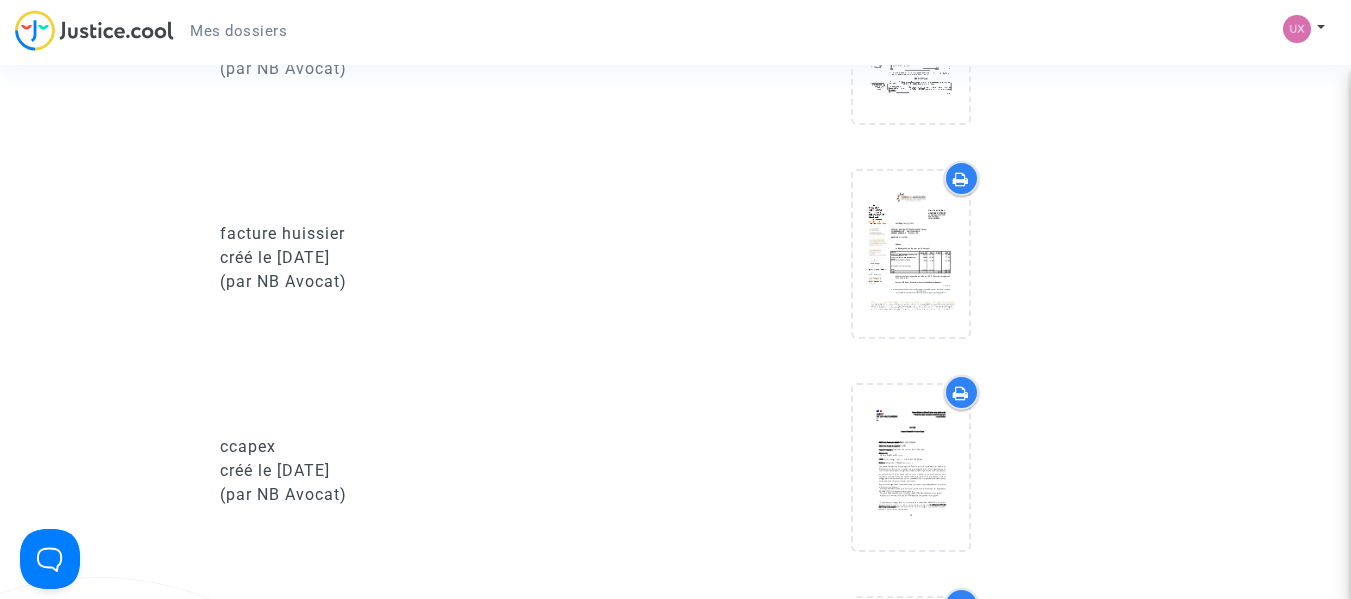 scroll, scrollTop: 2200, scrollLeft: 0, axis: vertical 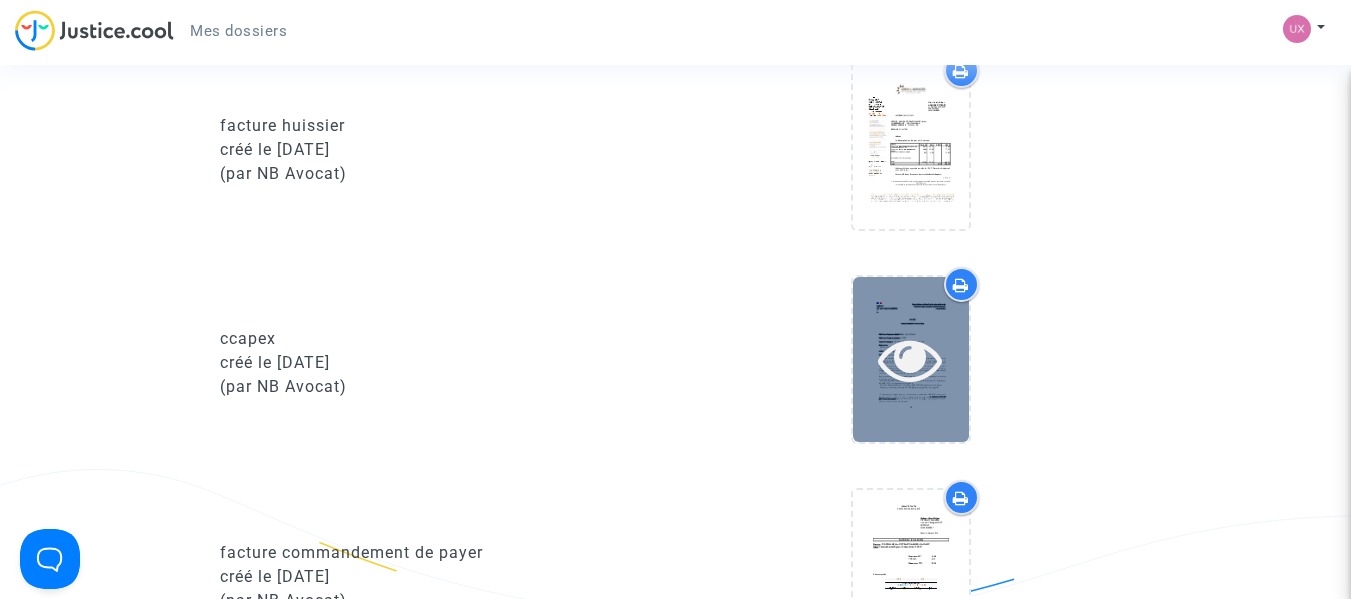 click at bounding box center [910, 359] 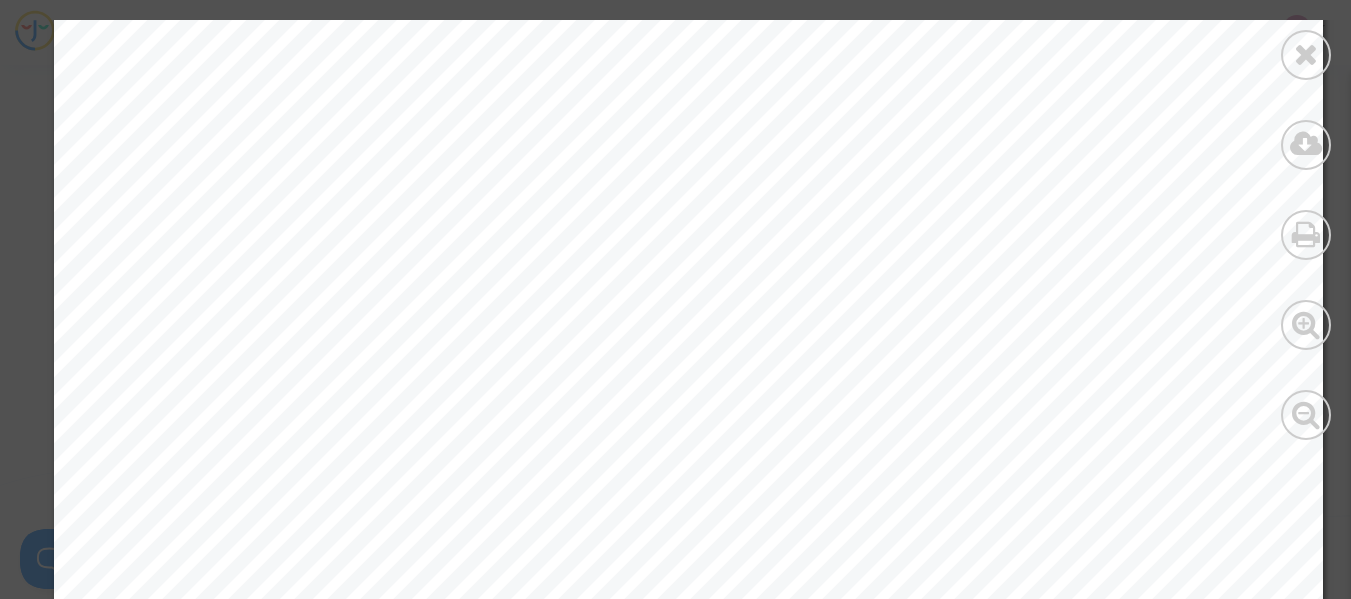 scroll, scrollTop: 400, scrollLeft: 0, axis: vertical 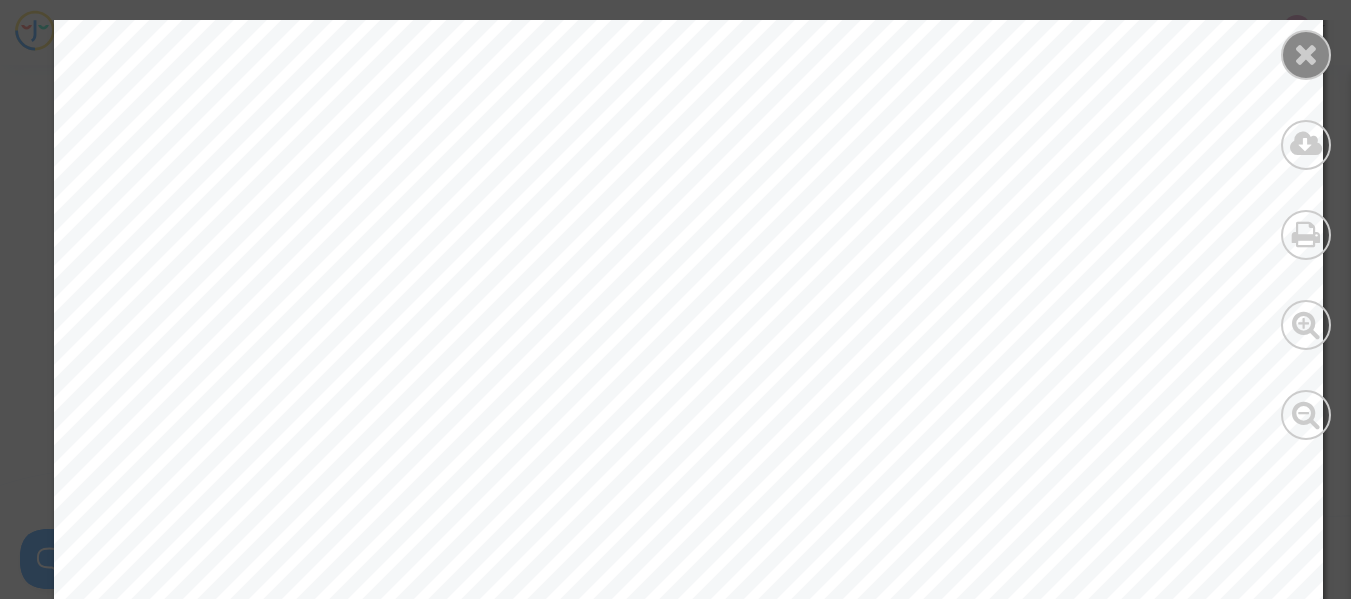 click at bounding box center [1306, 54] 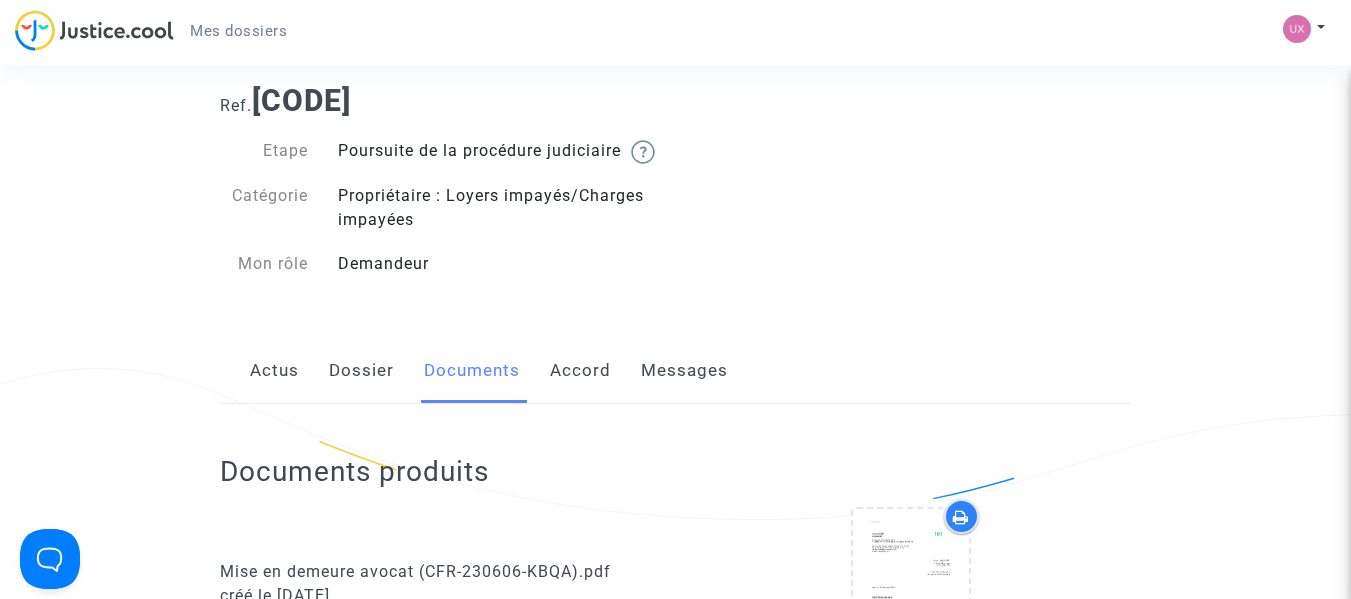 scroll, scrollTop: 0, scrollLeft: 0, axis: both 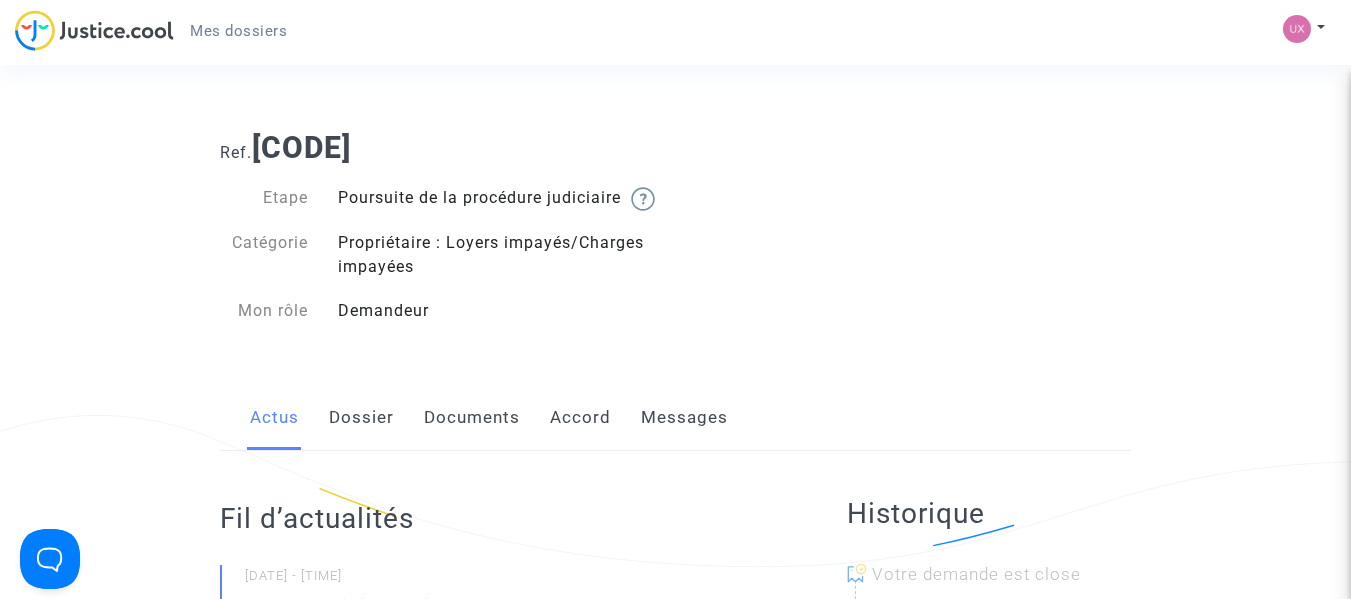 click on "Messages" 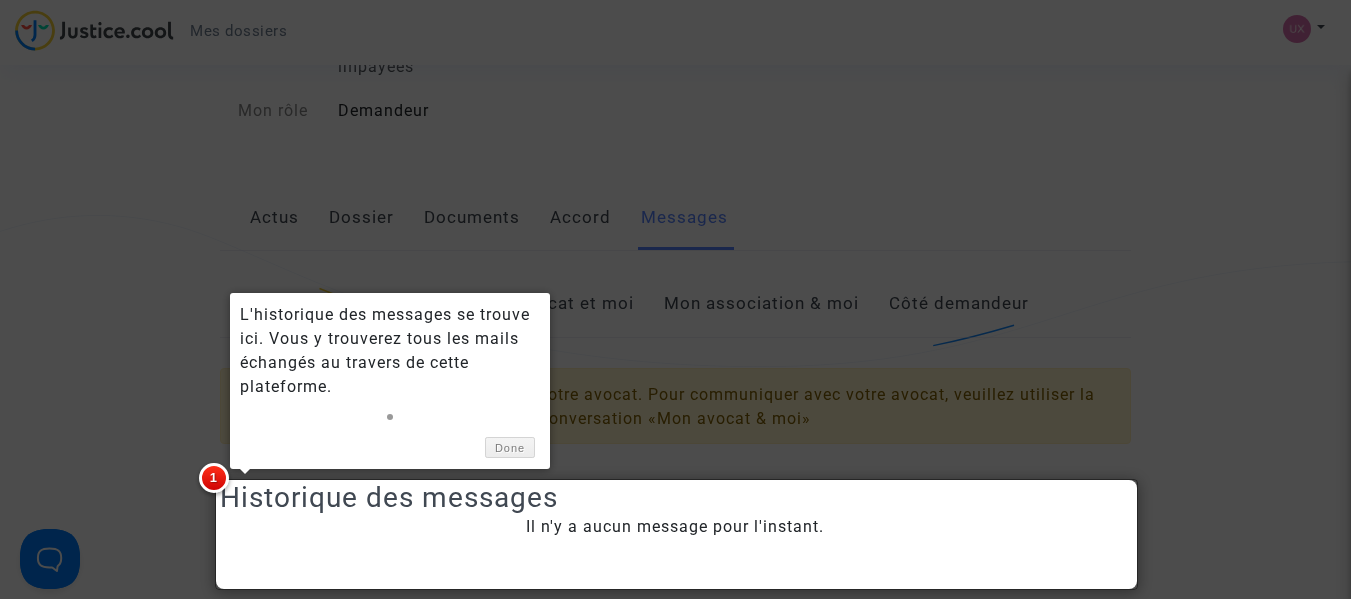 scroll, scrollTop: 312, scrollLeft: 0, axis: vertical 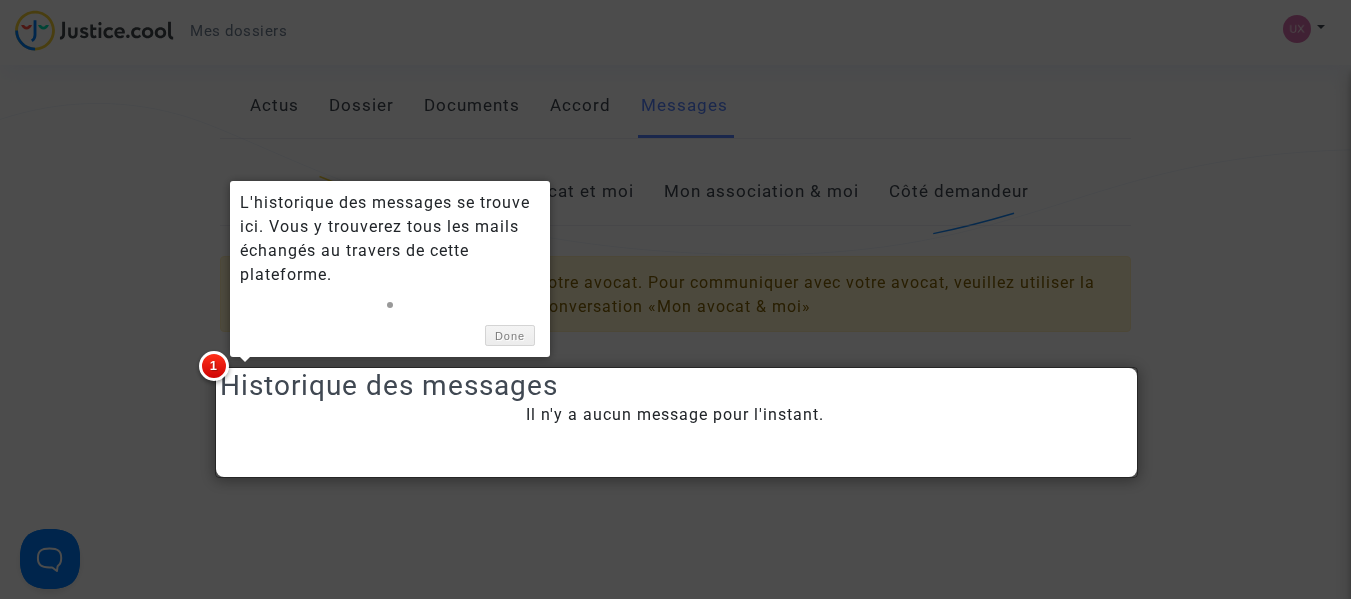 click at bounding box center (675, 299) 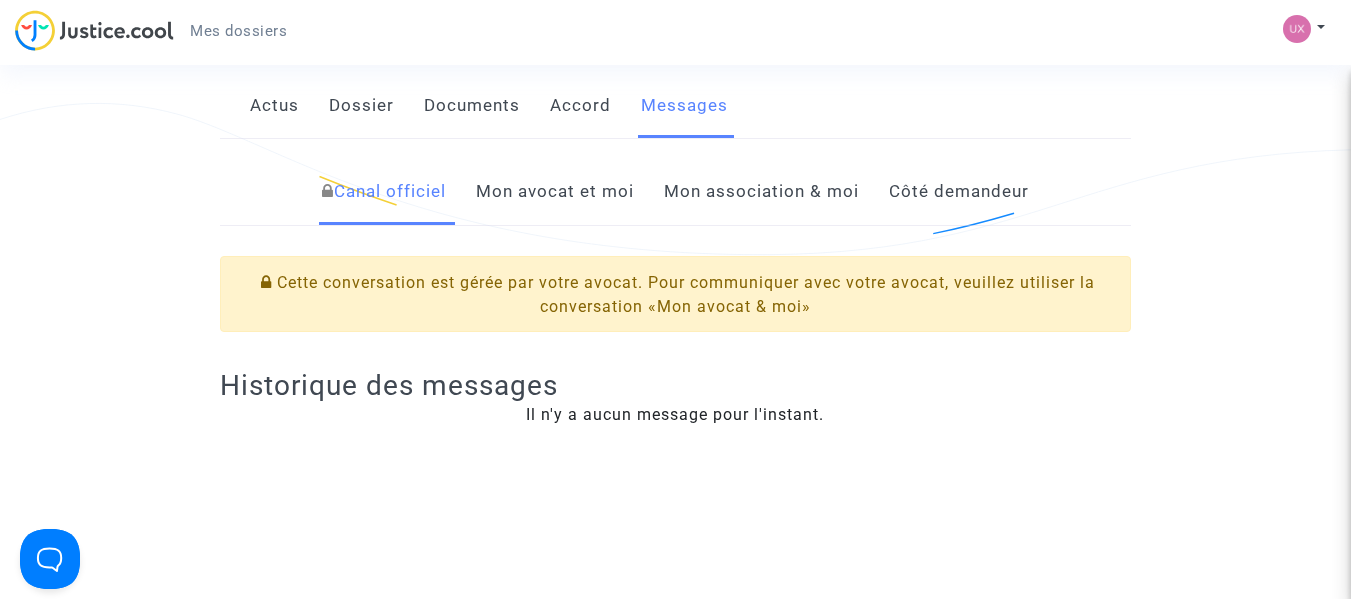 click on "Mon avocat et moi" 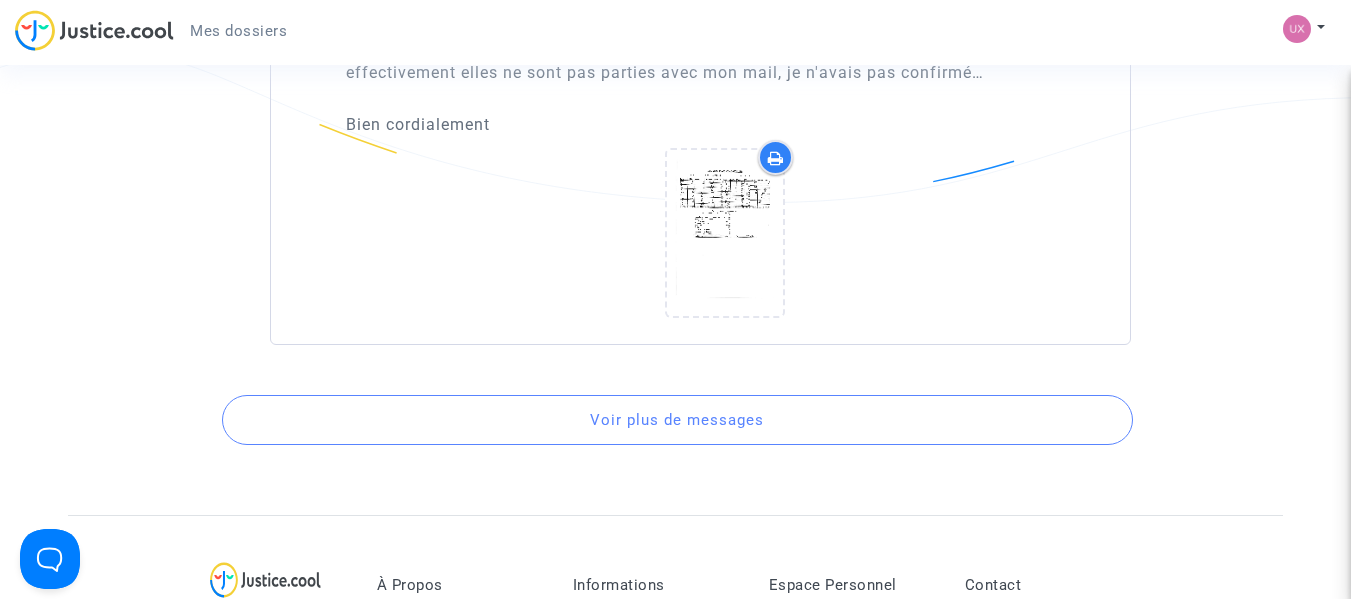 scroll, scrollTop: 6412, scrollLeft: 0, axis: vertical 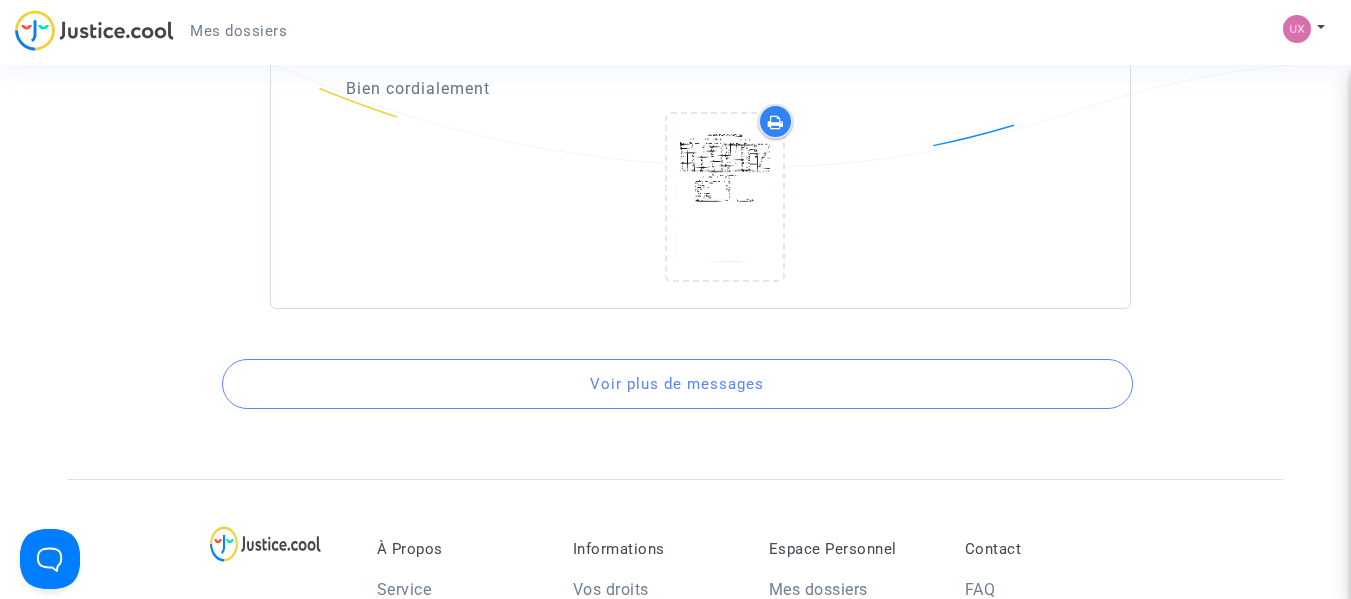 click on "Voir plus de messages" 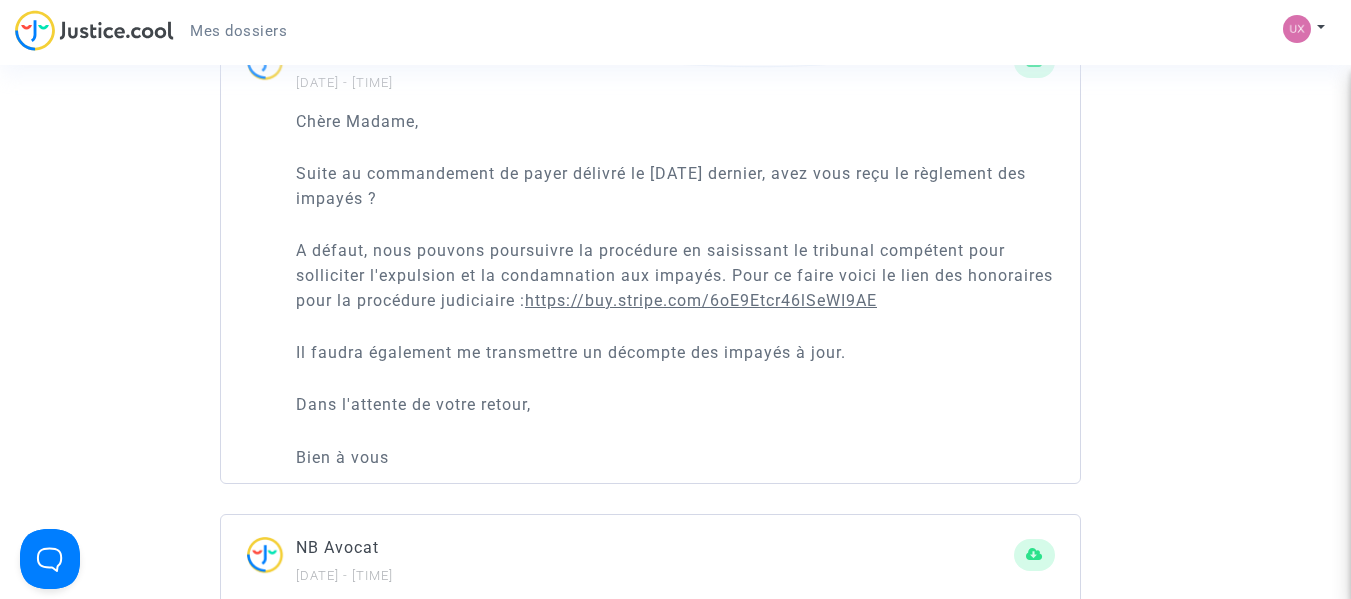 scroll, scrollTop: 2712, scrollLeft: 0, axis: vertical 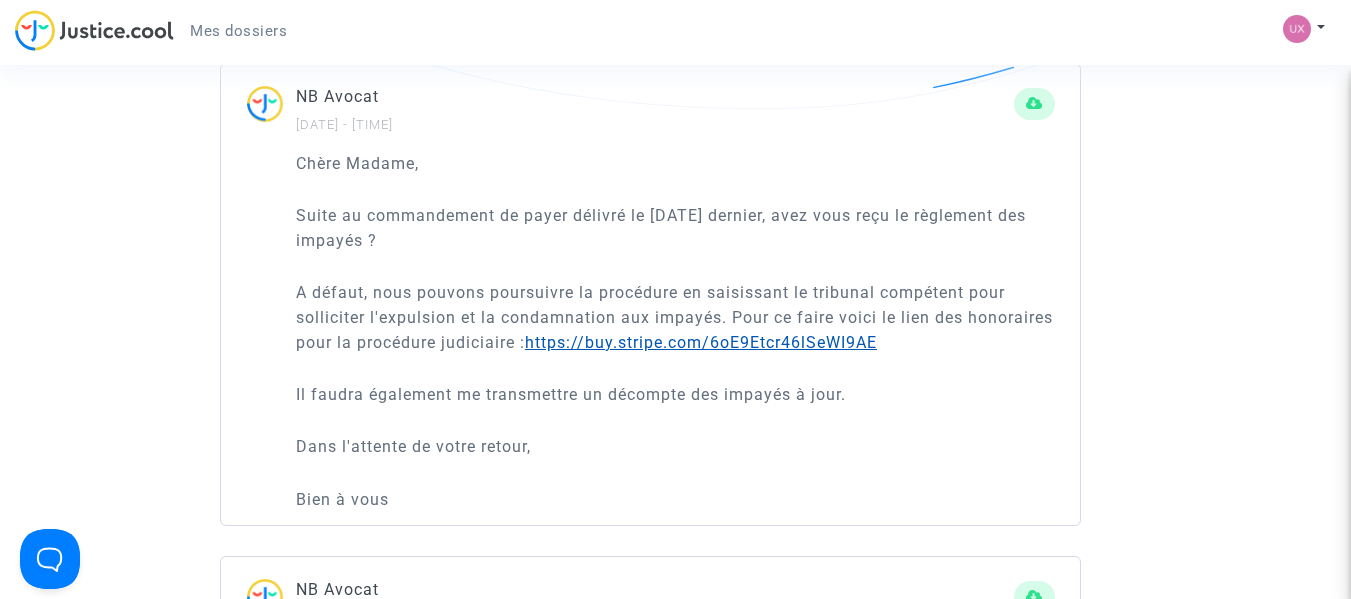 click on "https://buy.stripe.com/6oE9Etcr46lSeWI9AE" 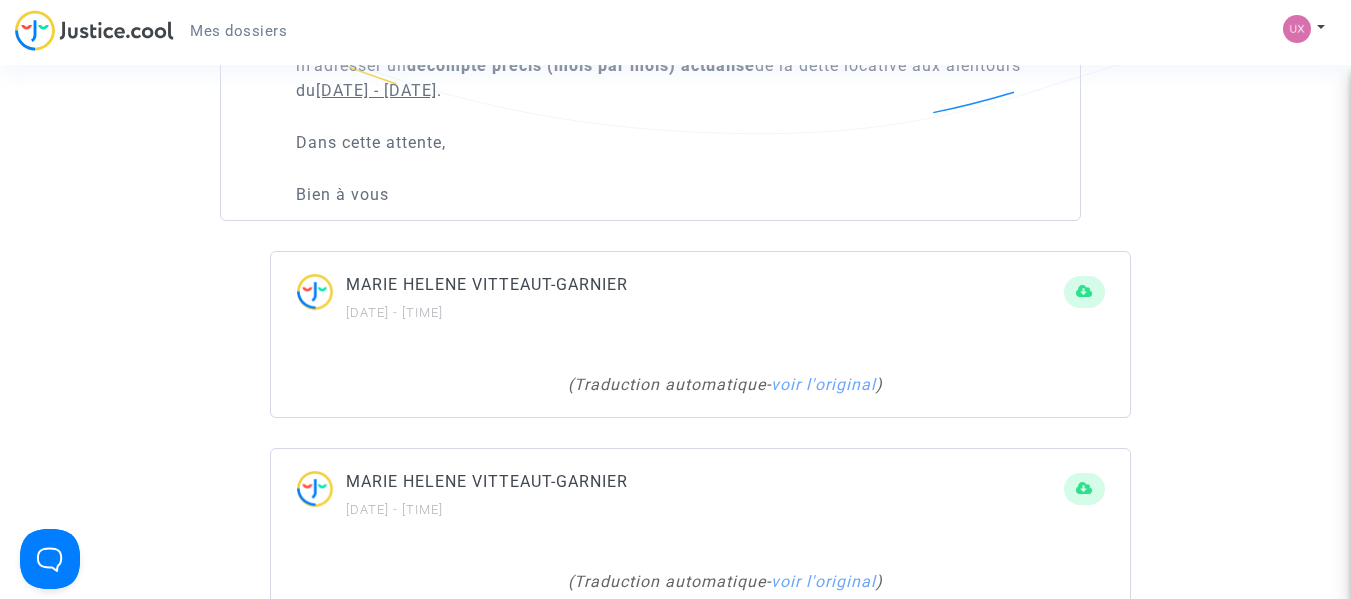 scroll, scrollTop: 1912, scrollLeft: 0, axis: vertical 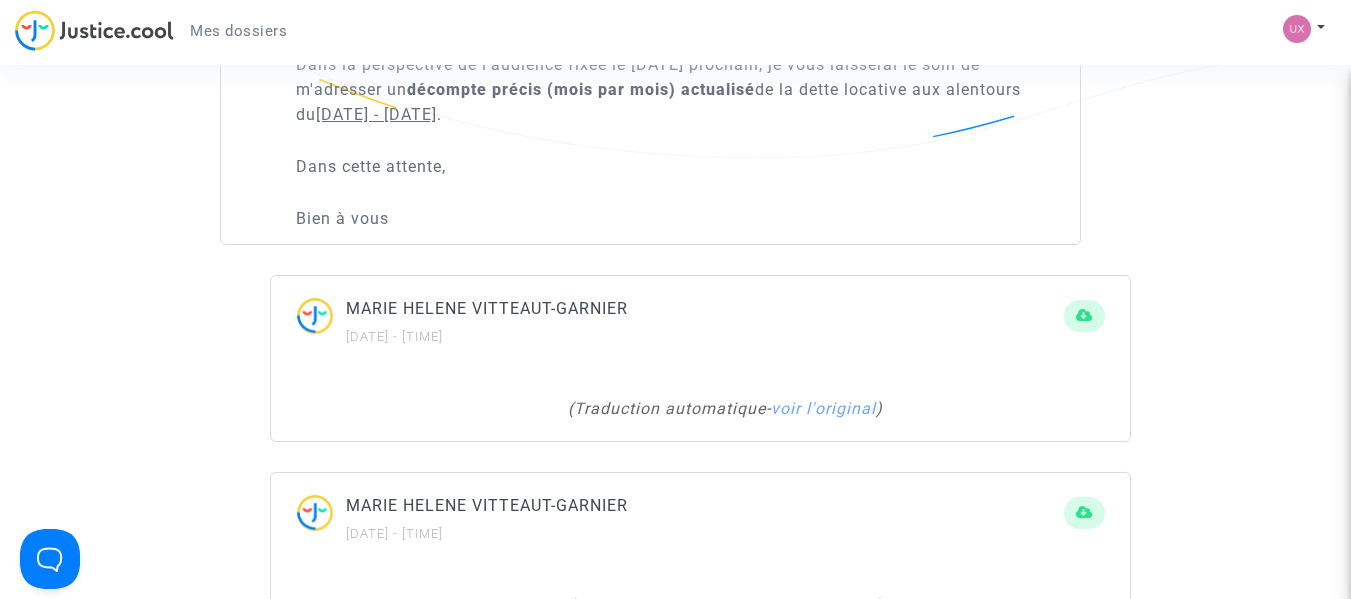 click on "Mes dossiers" at bounding box center (238, 31) 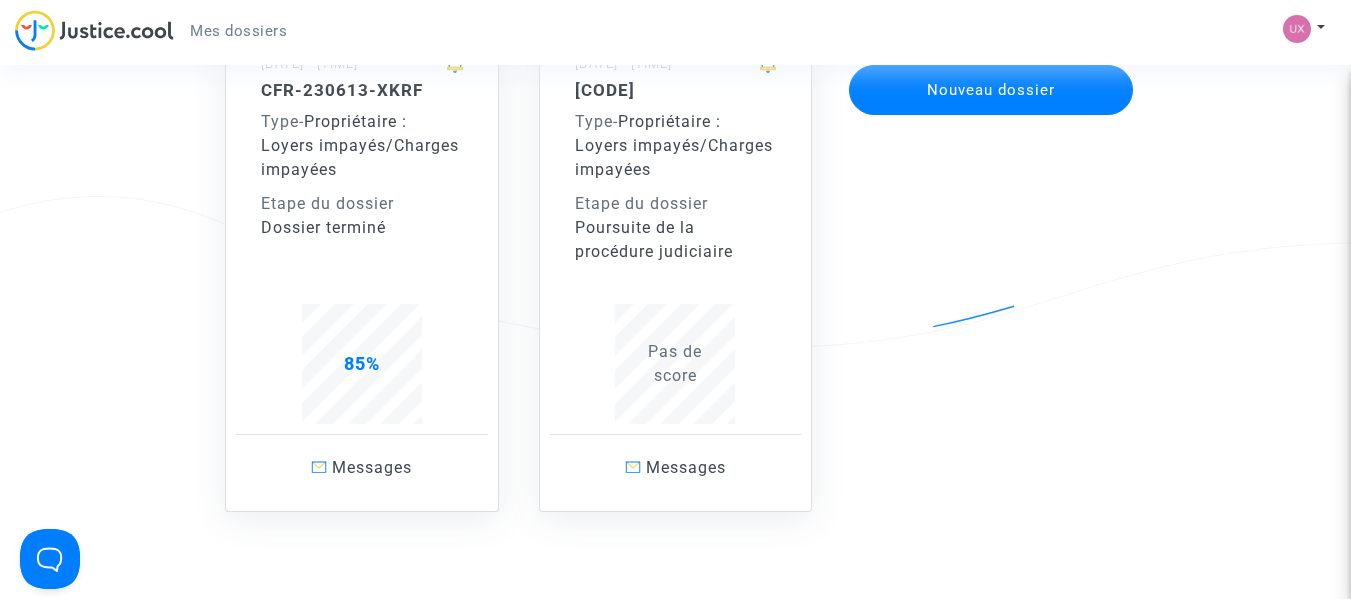 scroll, scrollTop: 115, scrollLeft: 0, axis: vertical 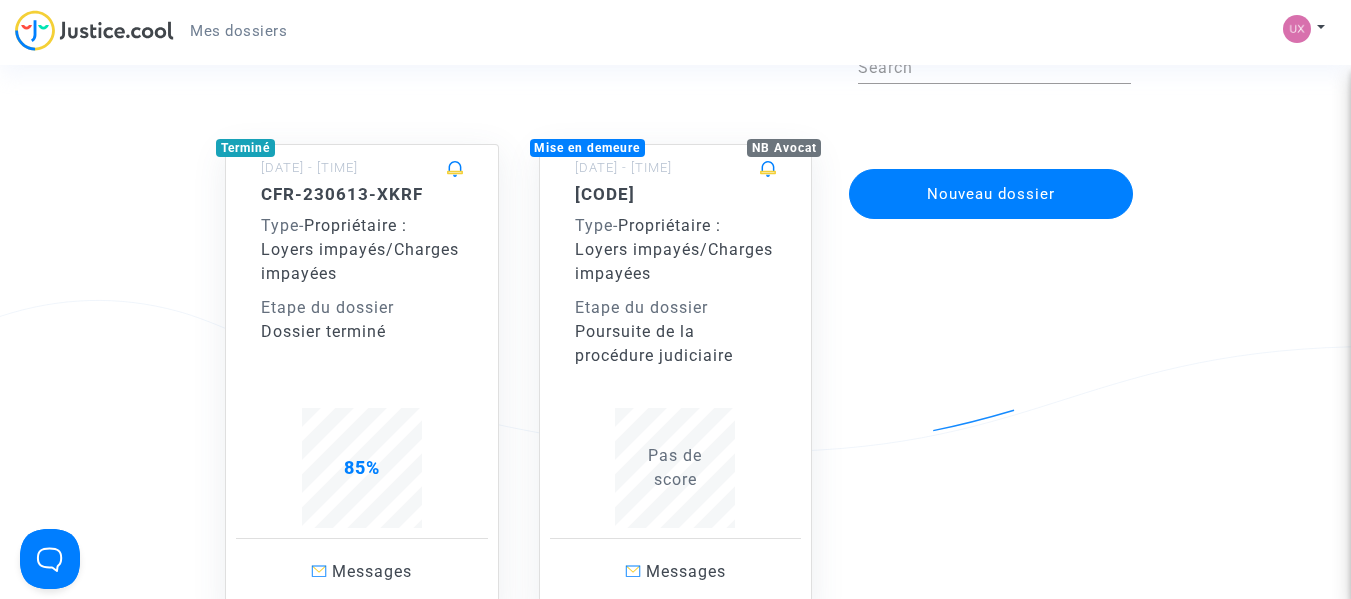 click on "Propriétaire : Loyers impayés/Charges impayées" 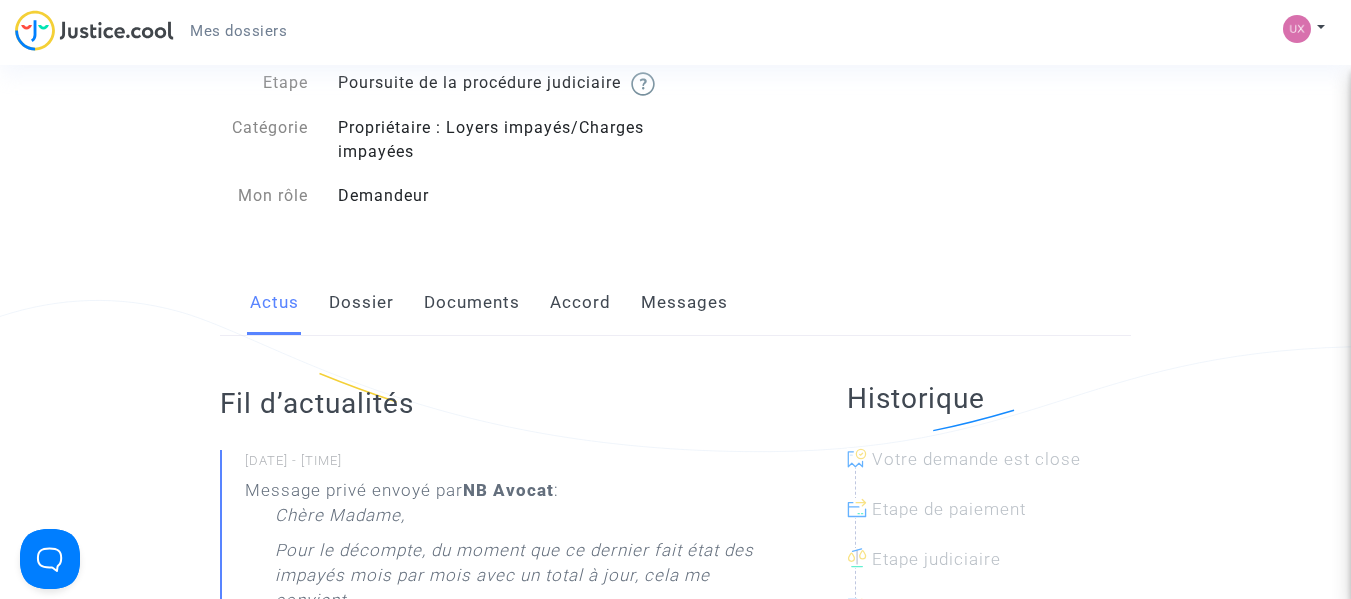 click on "Messages" 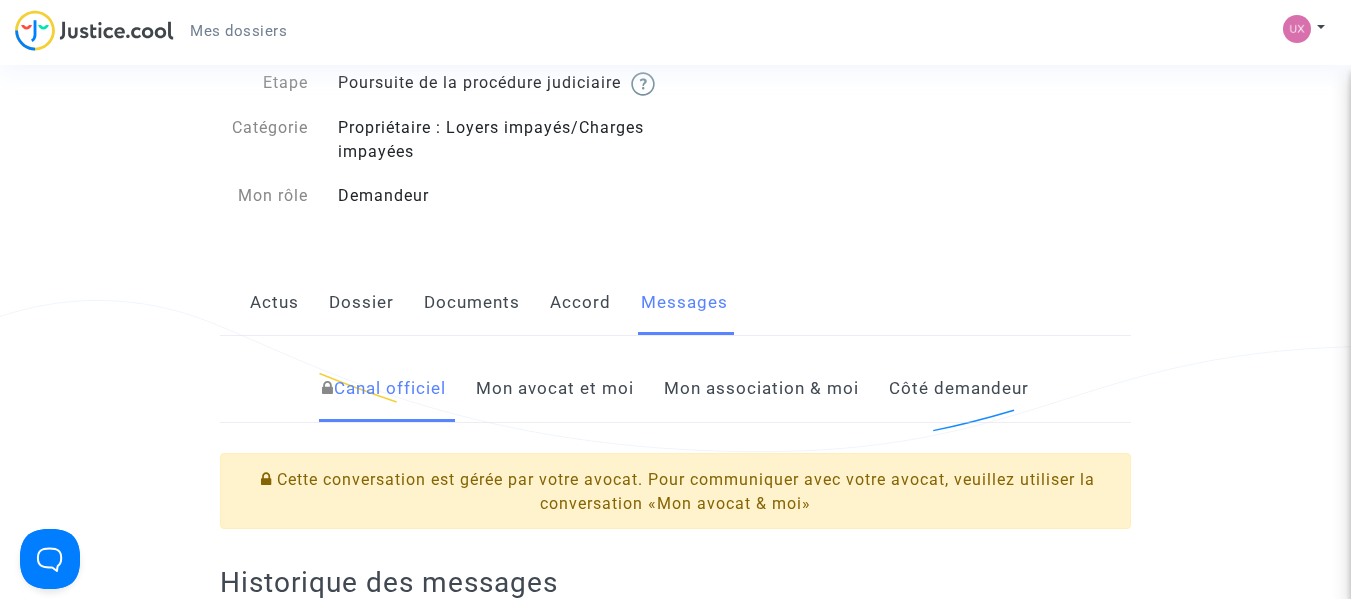 click on "Mon avocat et moi" 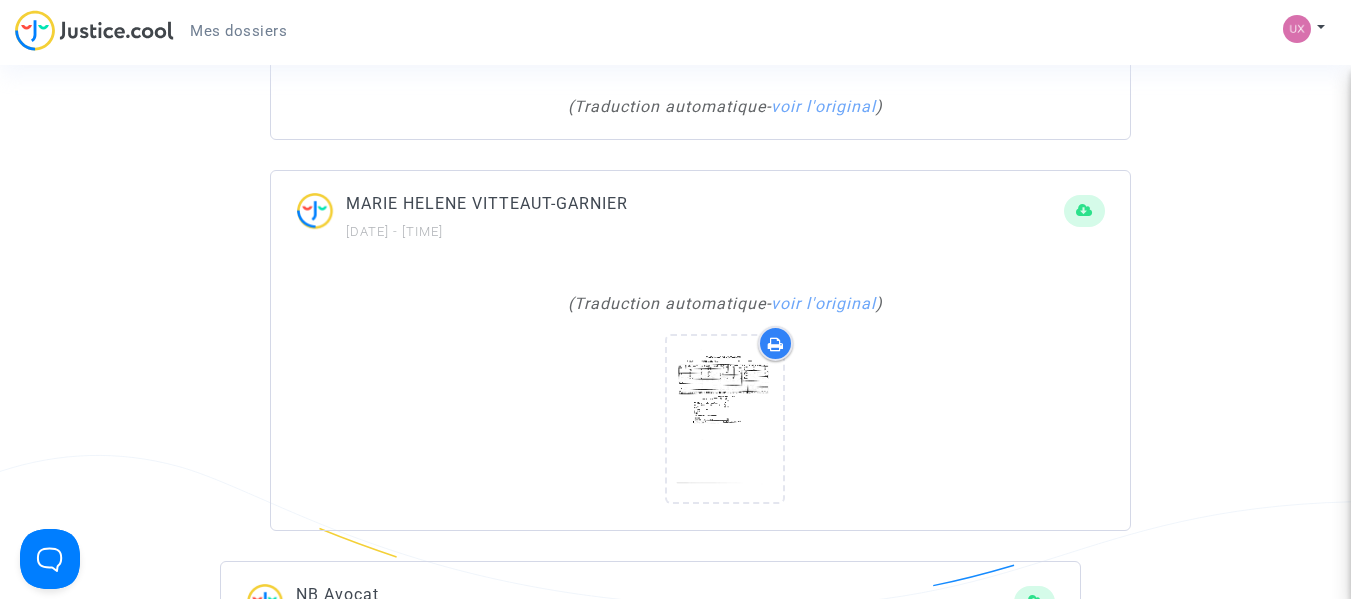 scroll, scrollTop: 2215, scrollLeft: 0, axis: vertical 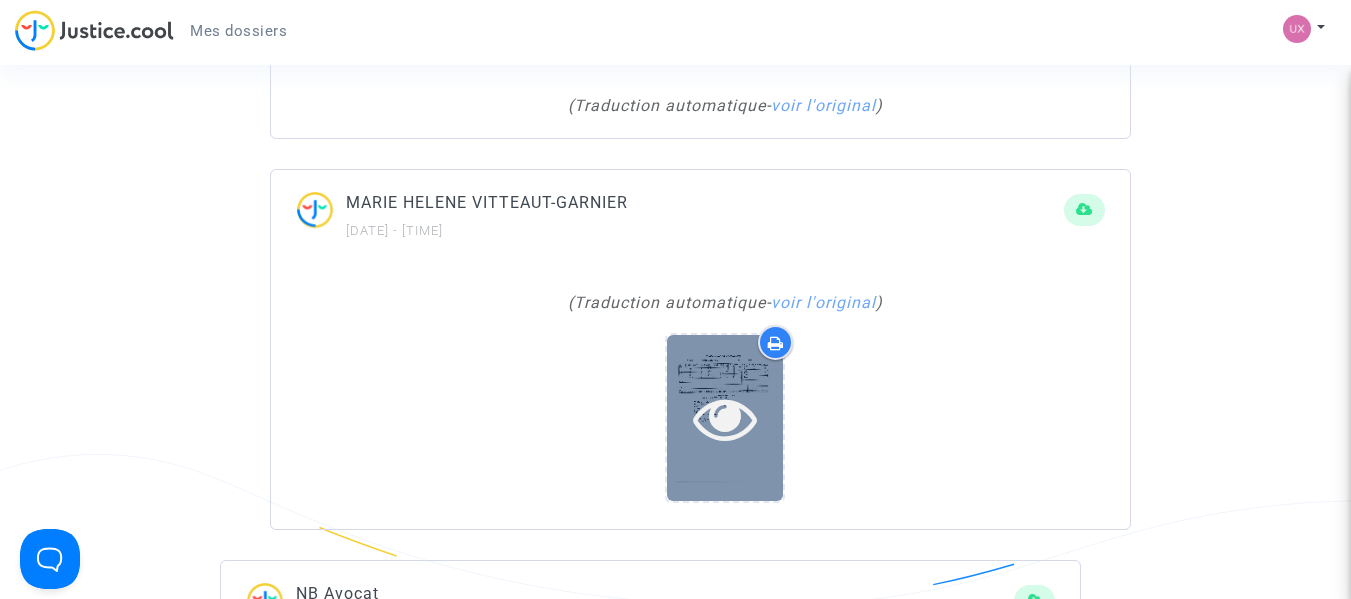 click at bounding box center (725, 418) 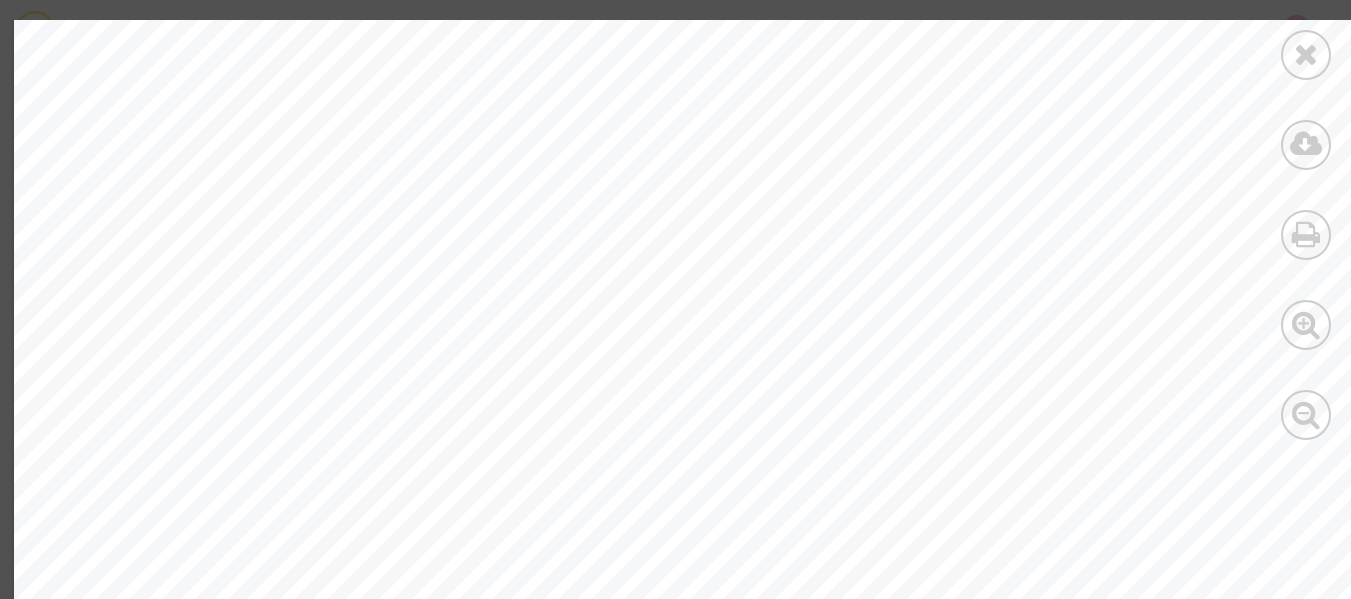 scroll, scrollTop: 700, scrollLeft: 0, axis: vertical 